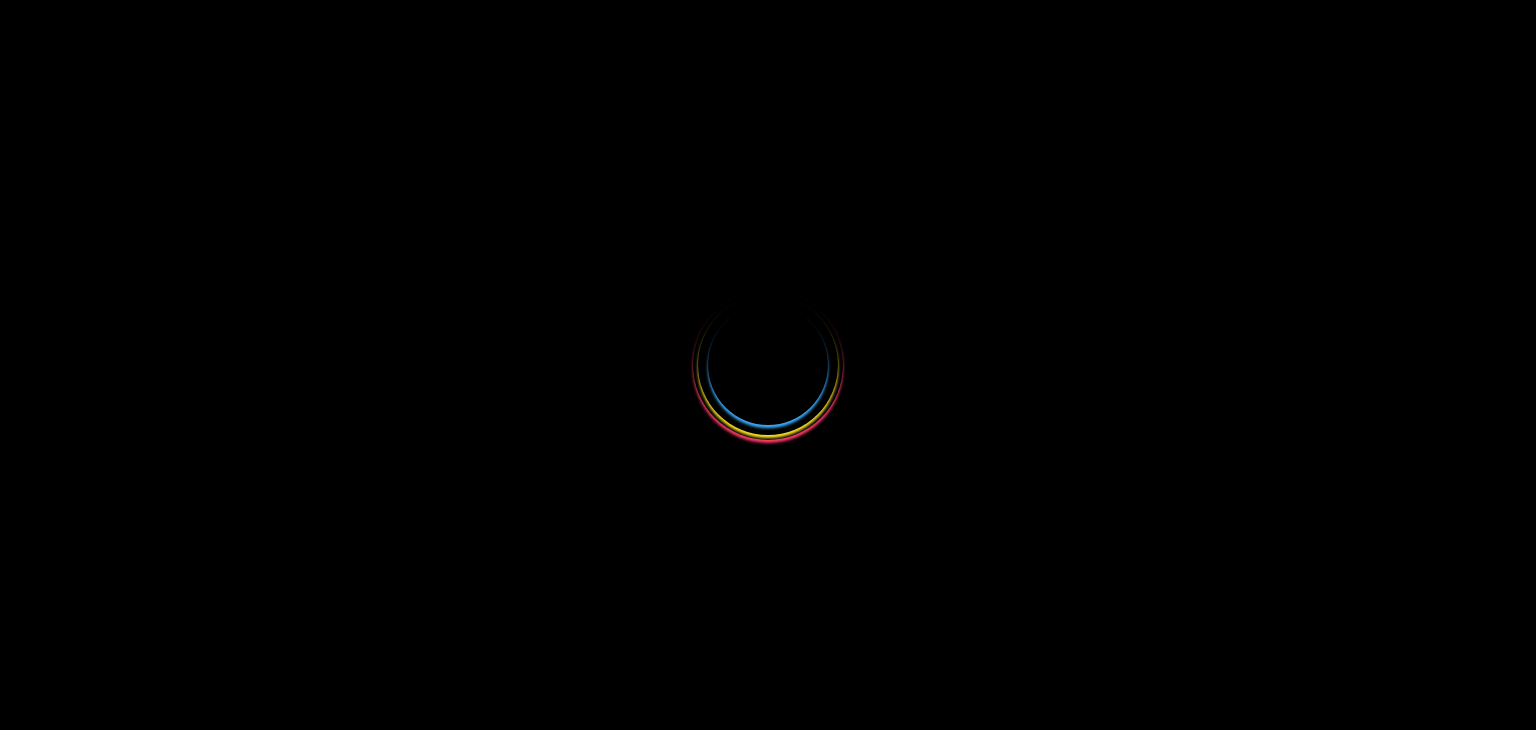 scroll, scrollTop: 0, scrollLeft: 0, axis: both 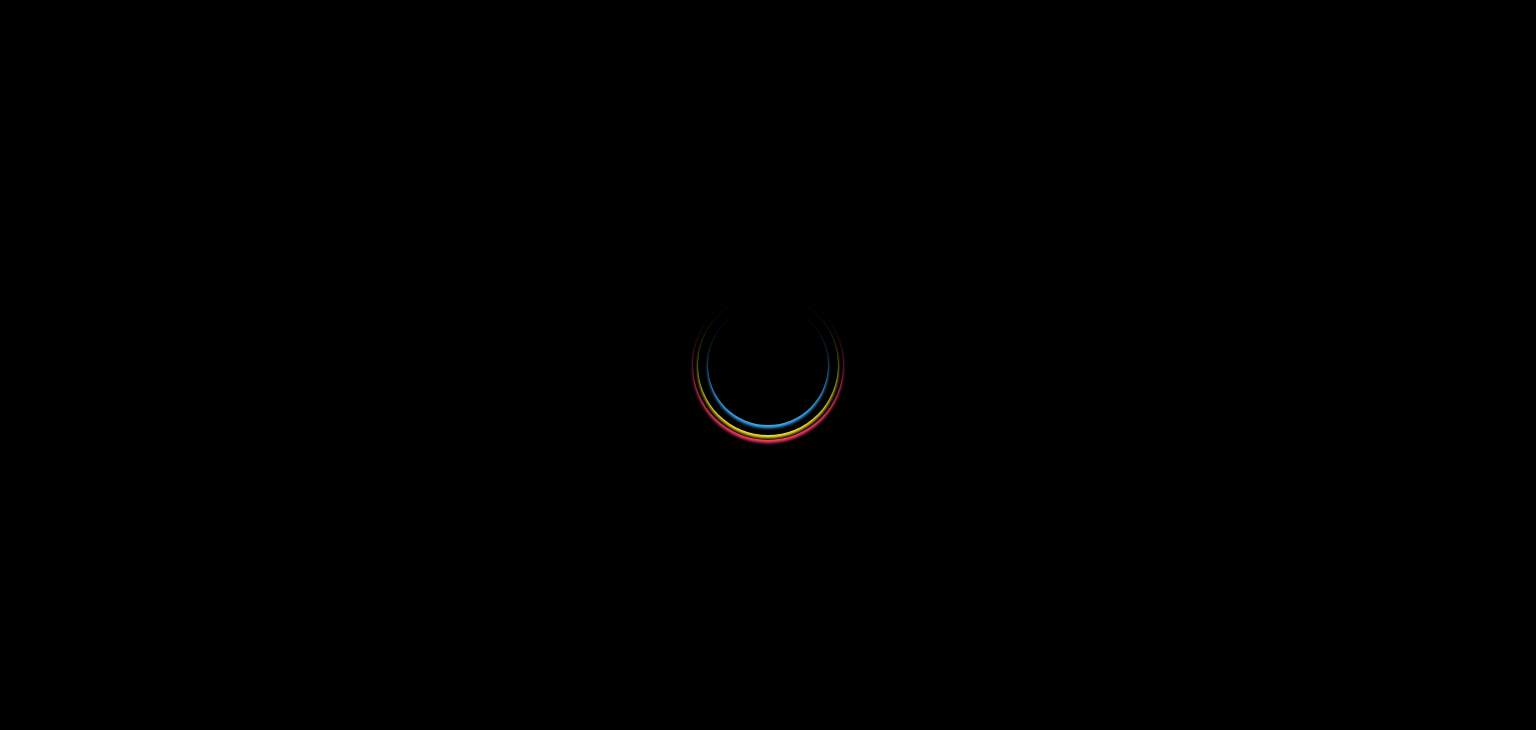 select 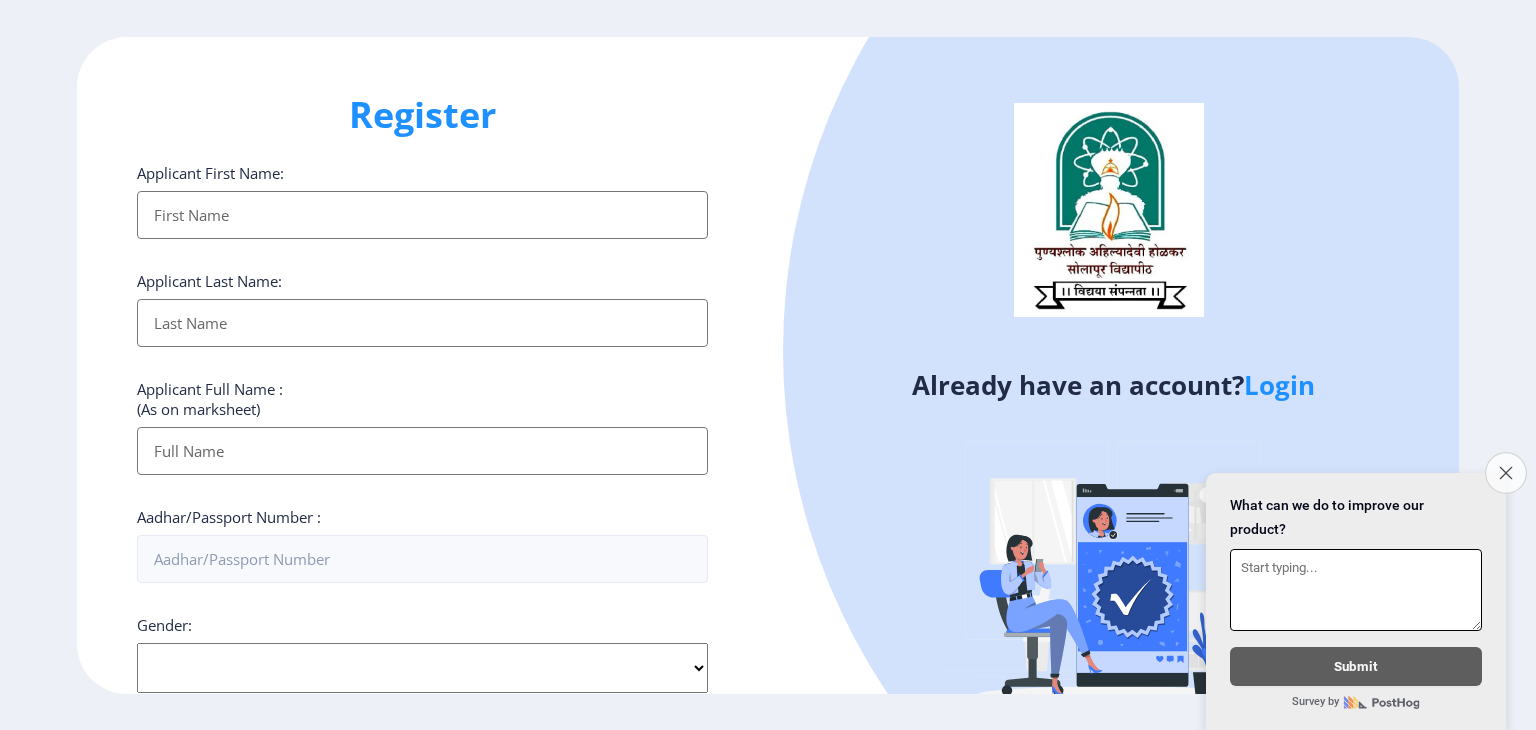 click 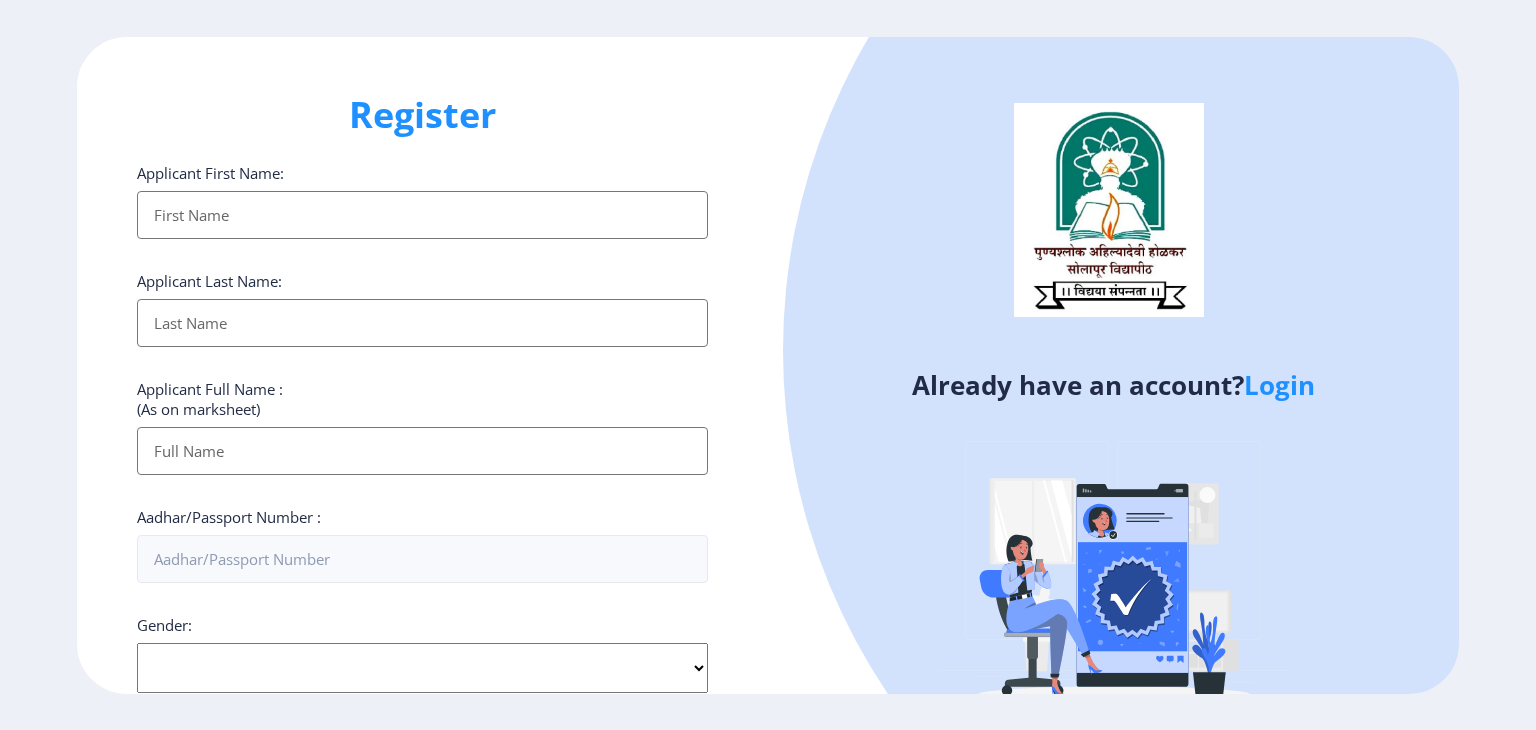 click on "Applicant First Name:" at bounding box center (422, 215) 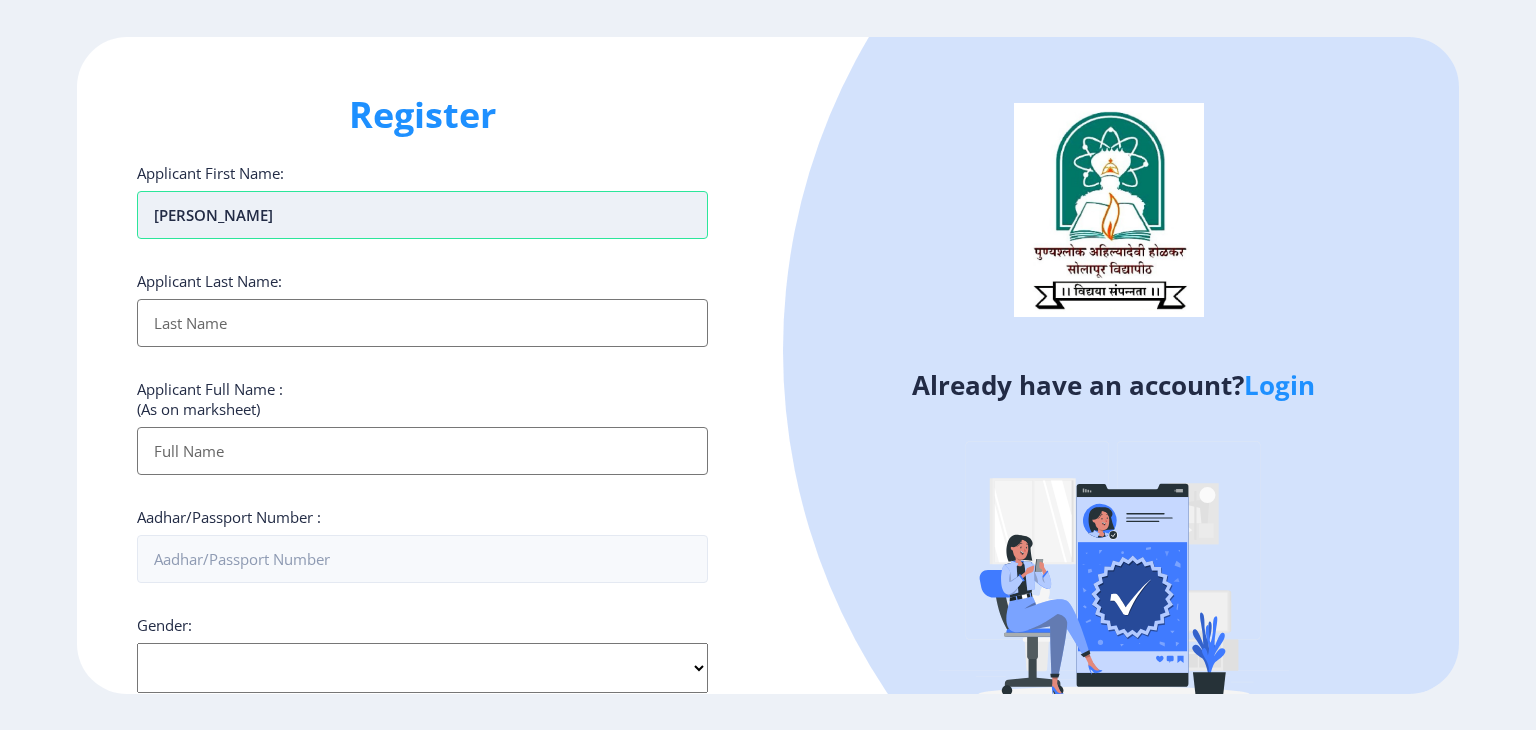 type on "[PERSON_NAME]" 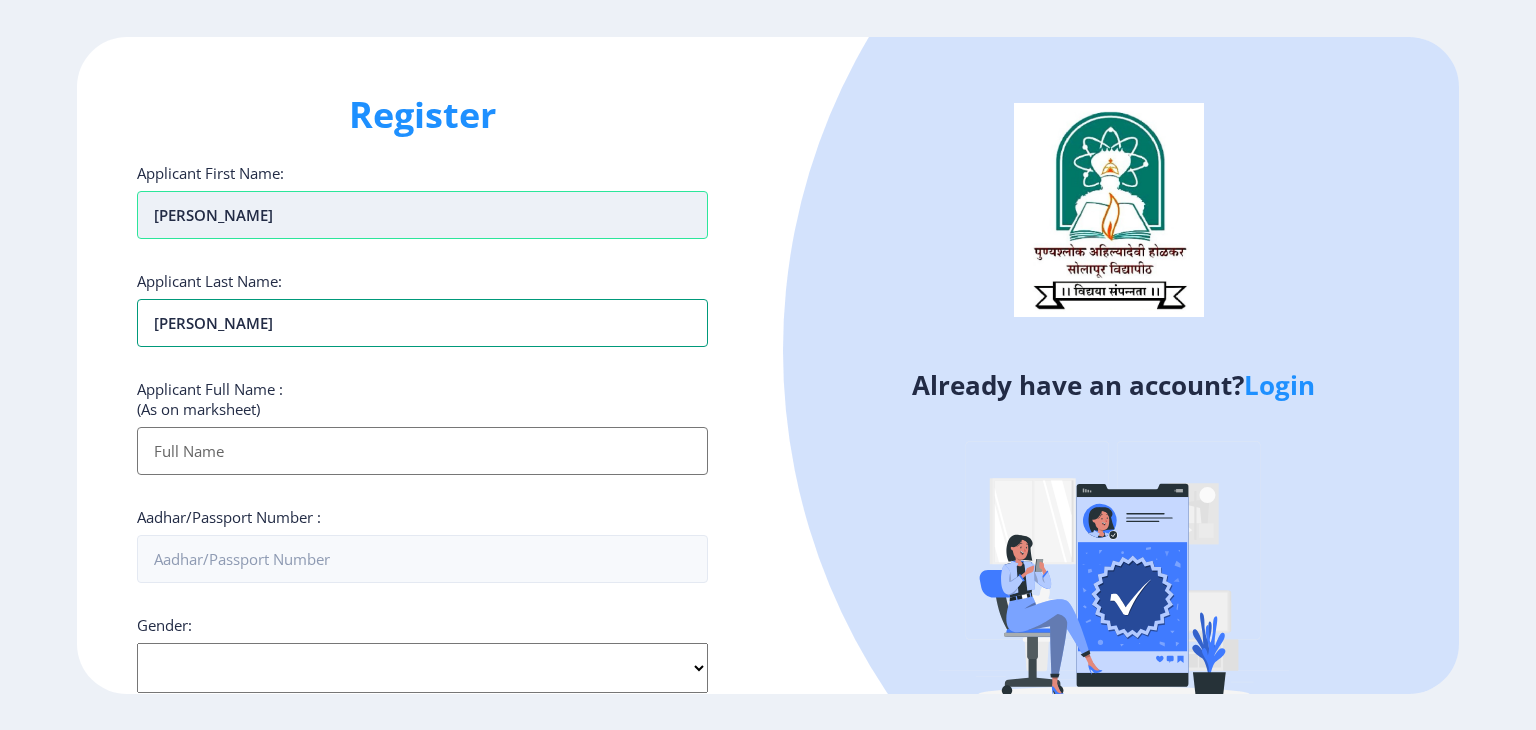type on "[PERSON_NAME]" 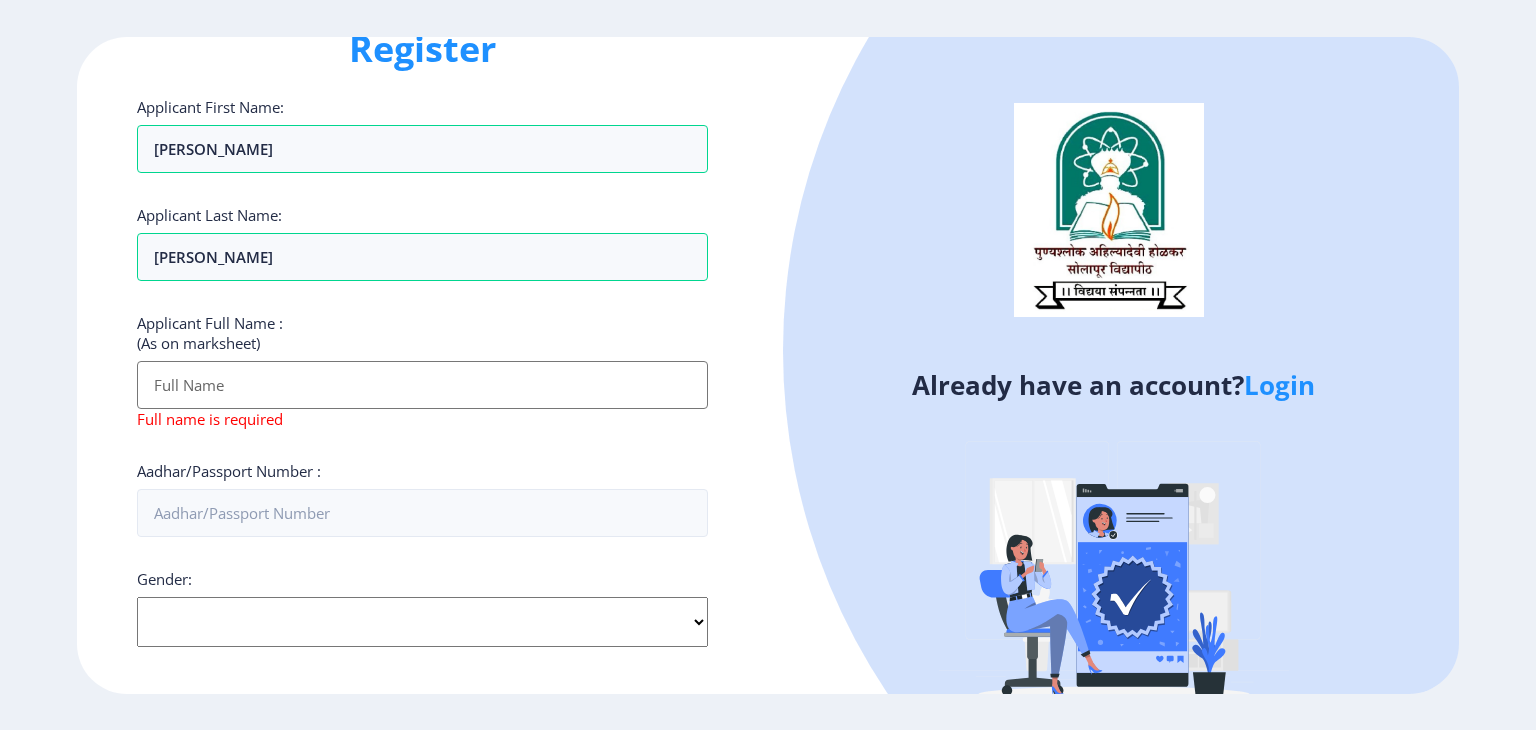 scroll, scrollTop: 100, scrollLeft: 0, axis: vertical 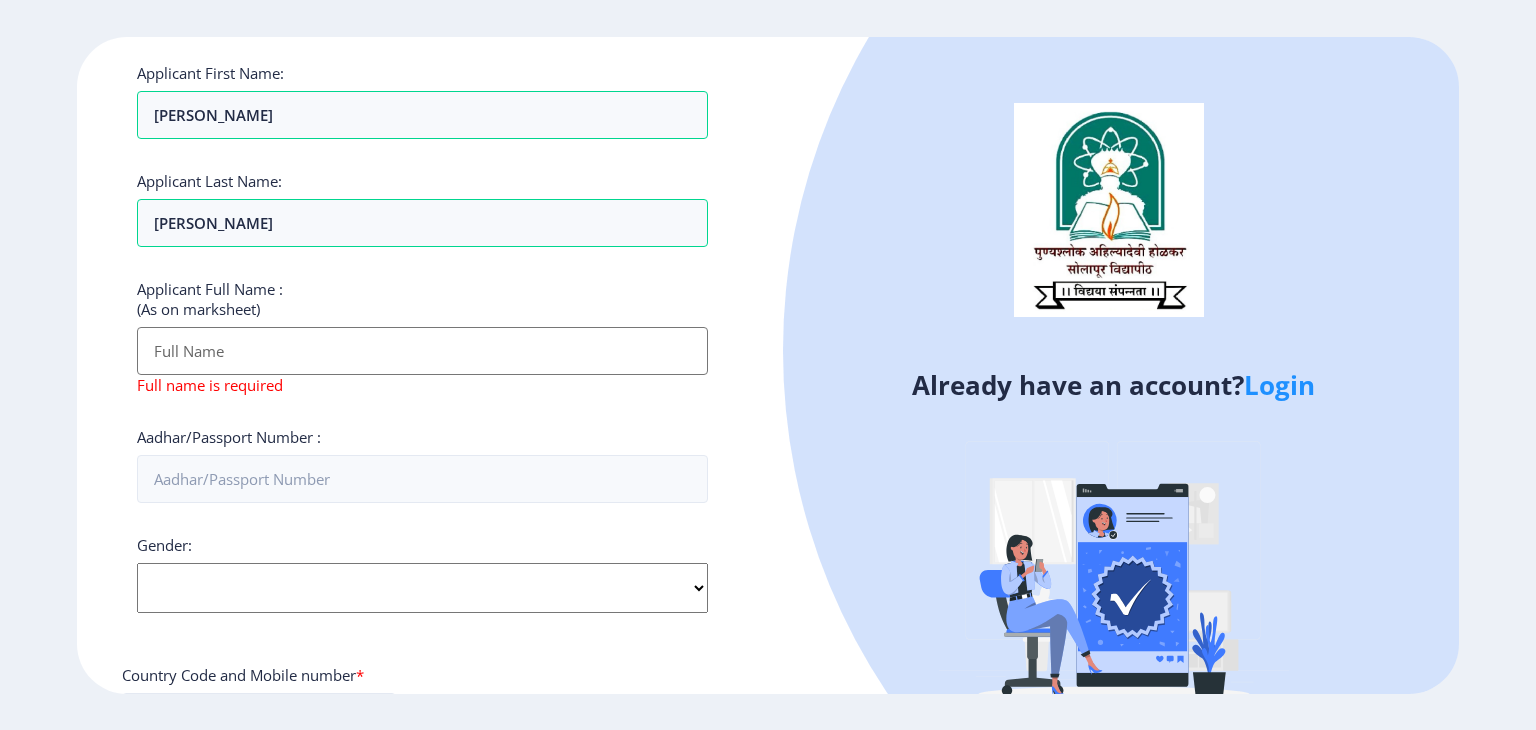click on "Applicant First Name:" at bounding box center (422, 351) 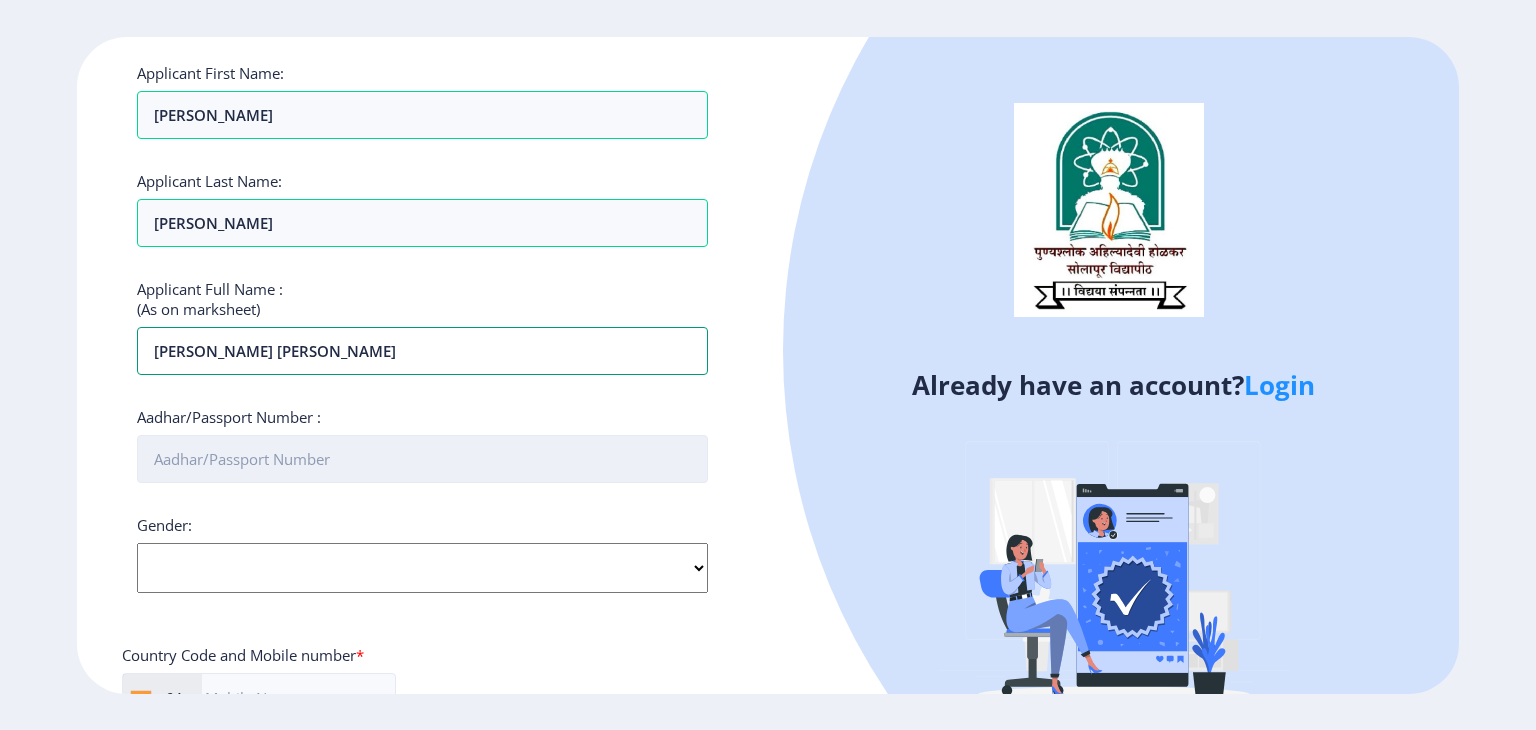 type on "[PERSON_NAME] [PERSON_NAME]" 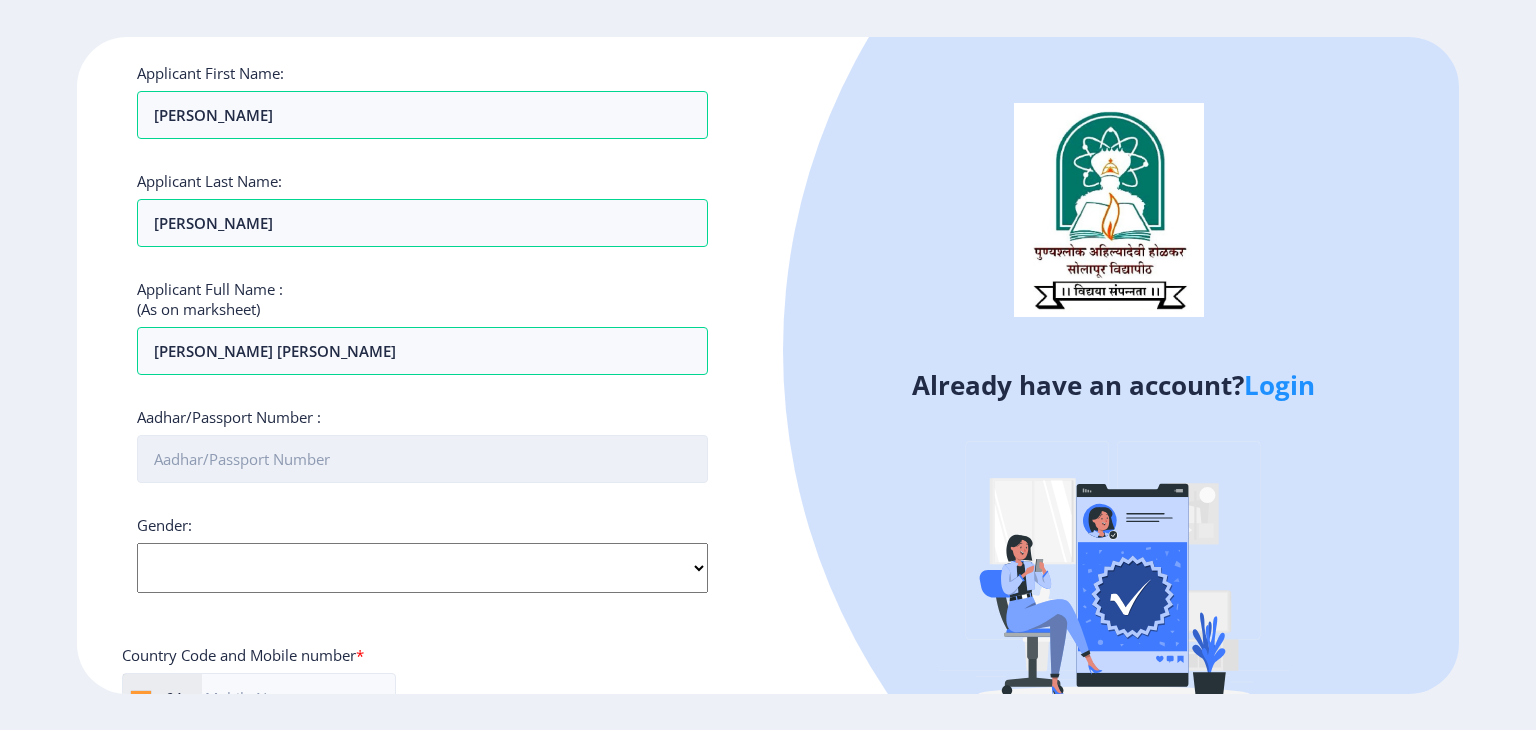 click on "Aadhar/Passport Number :" at bounding box center (422, 459) 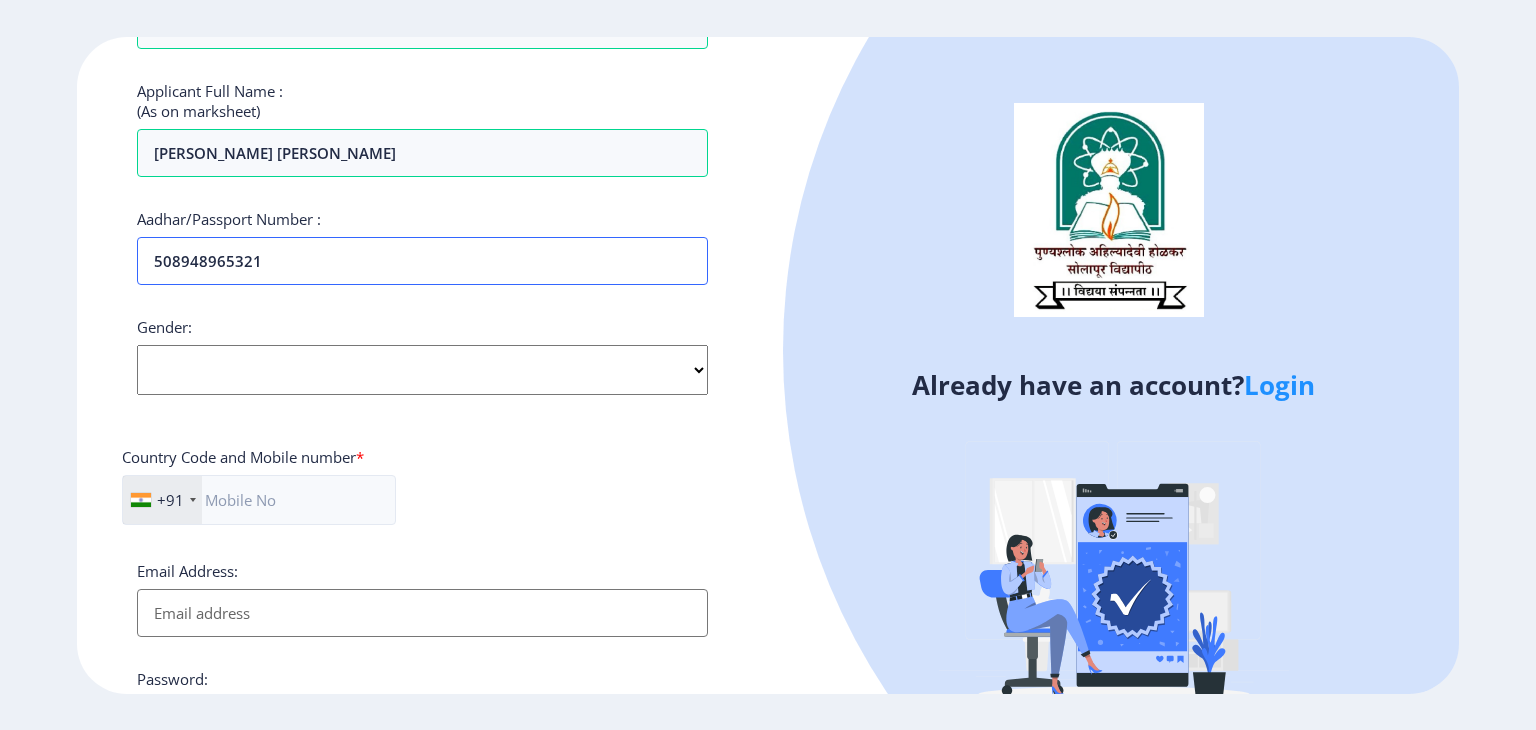 scroll, scrollTop: 300, scrollLeft: 0, axis: vertical 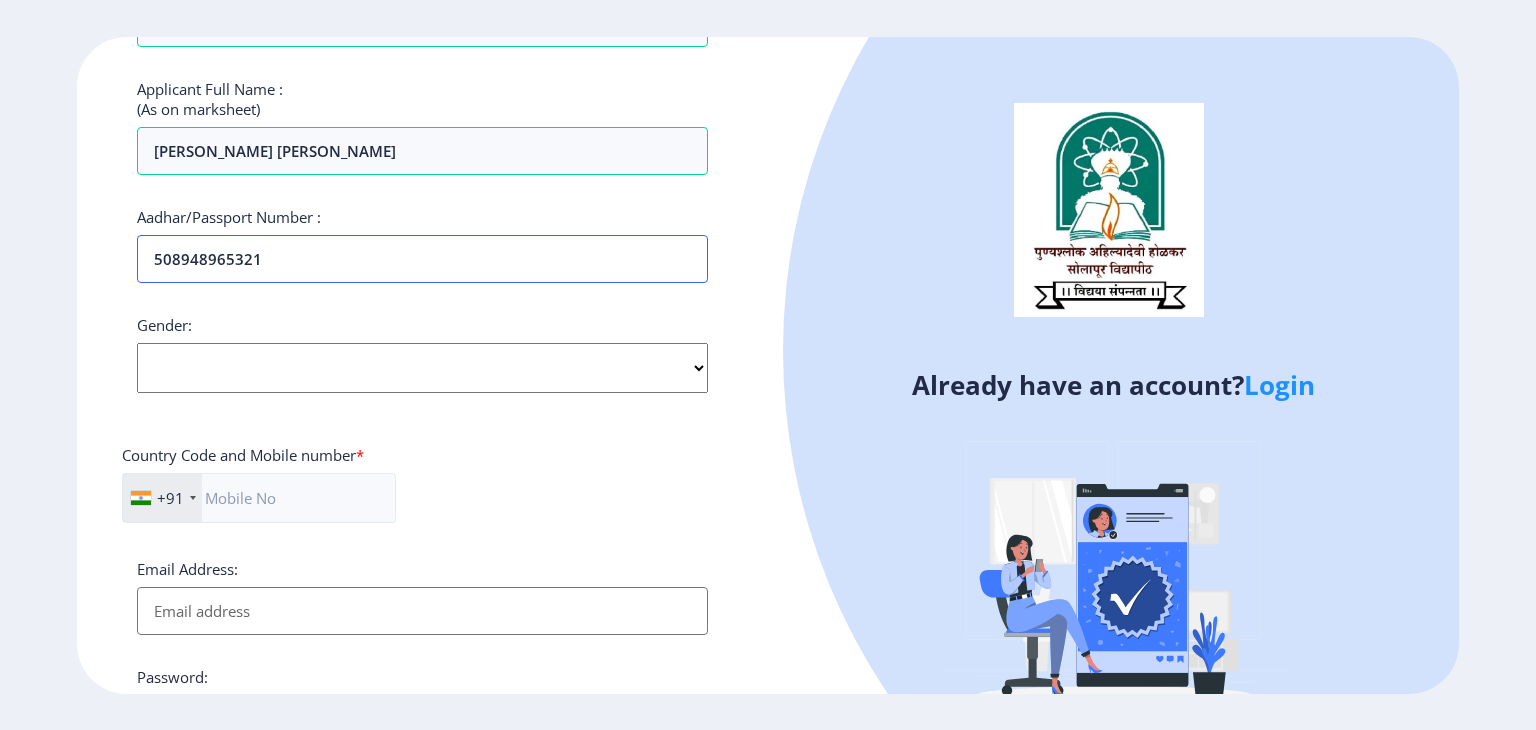 type on "508948965321" 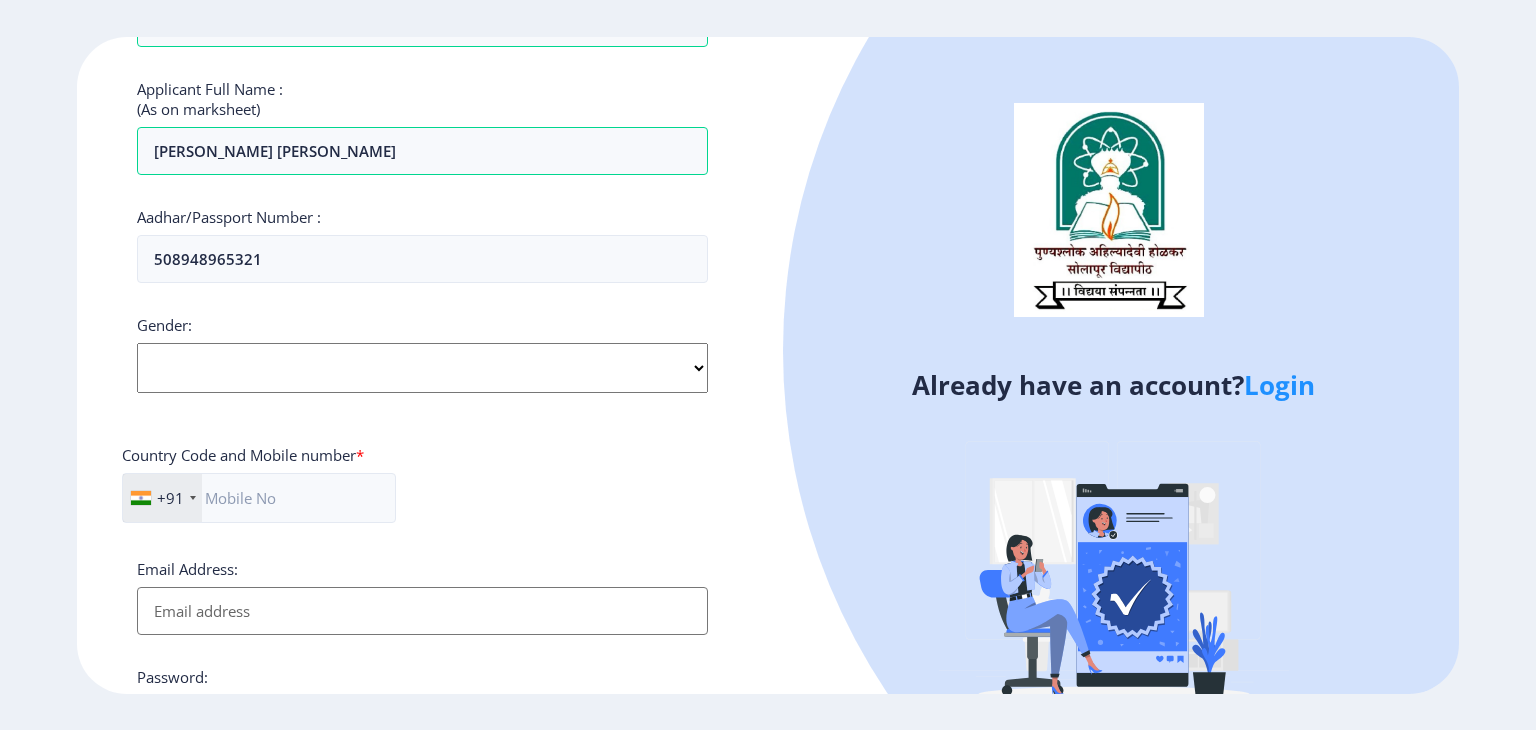 drag, startPoint x: 597, startPoint y: 369, endPoint x: 585, endPoint y: 369, distance: 12 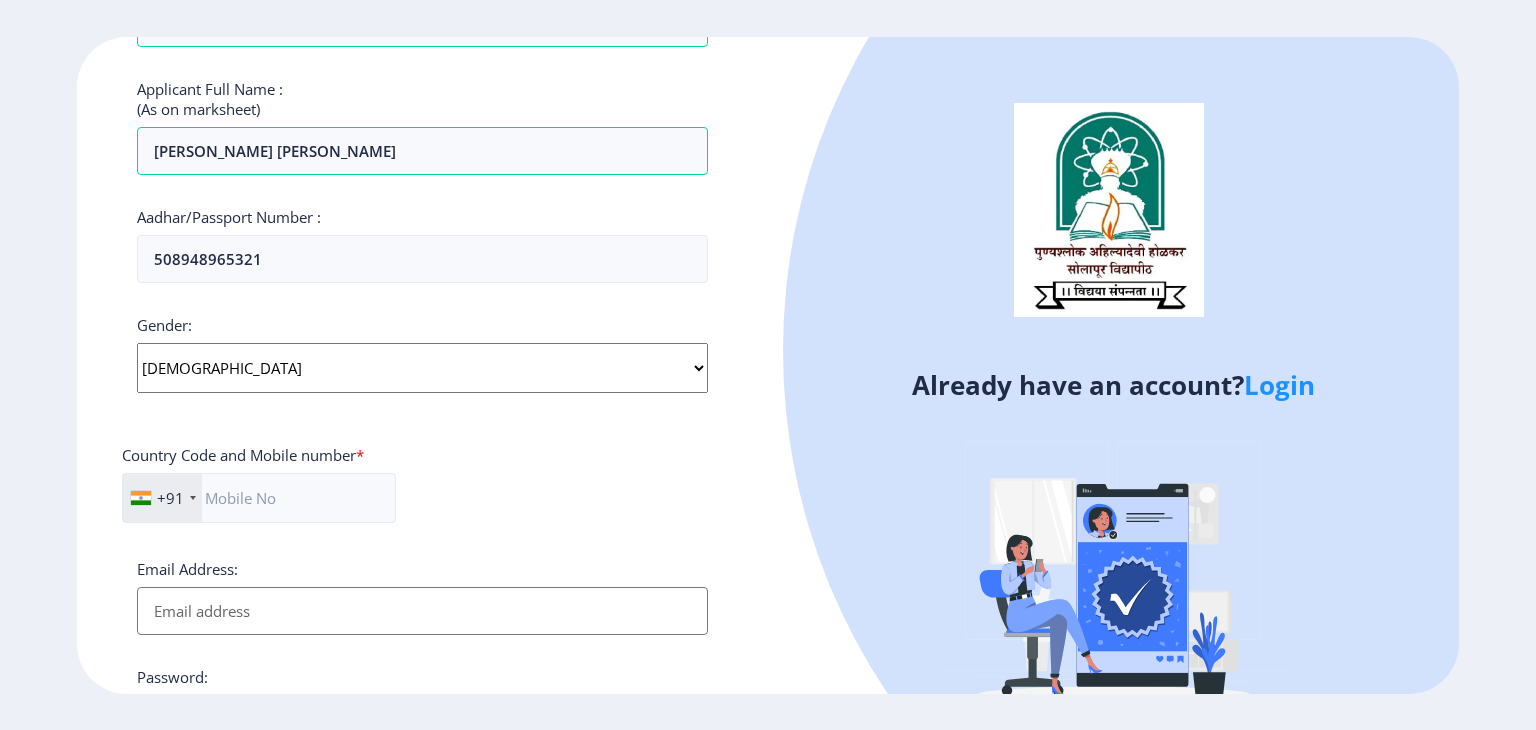 click on "Select Gender [DEMOGRAPHIC_DATA] [DEMOGRAPHIC_DATA] Other" 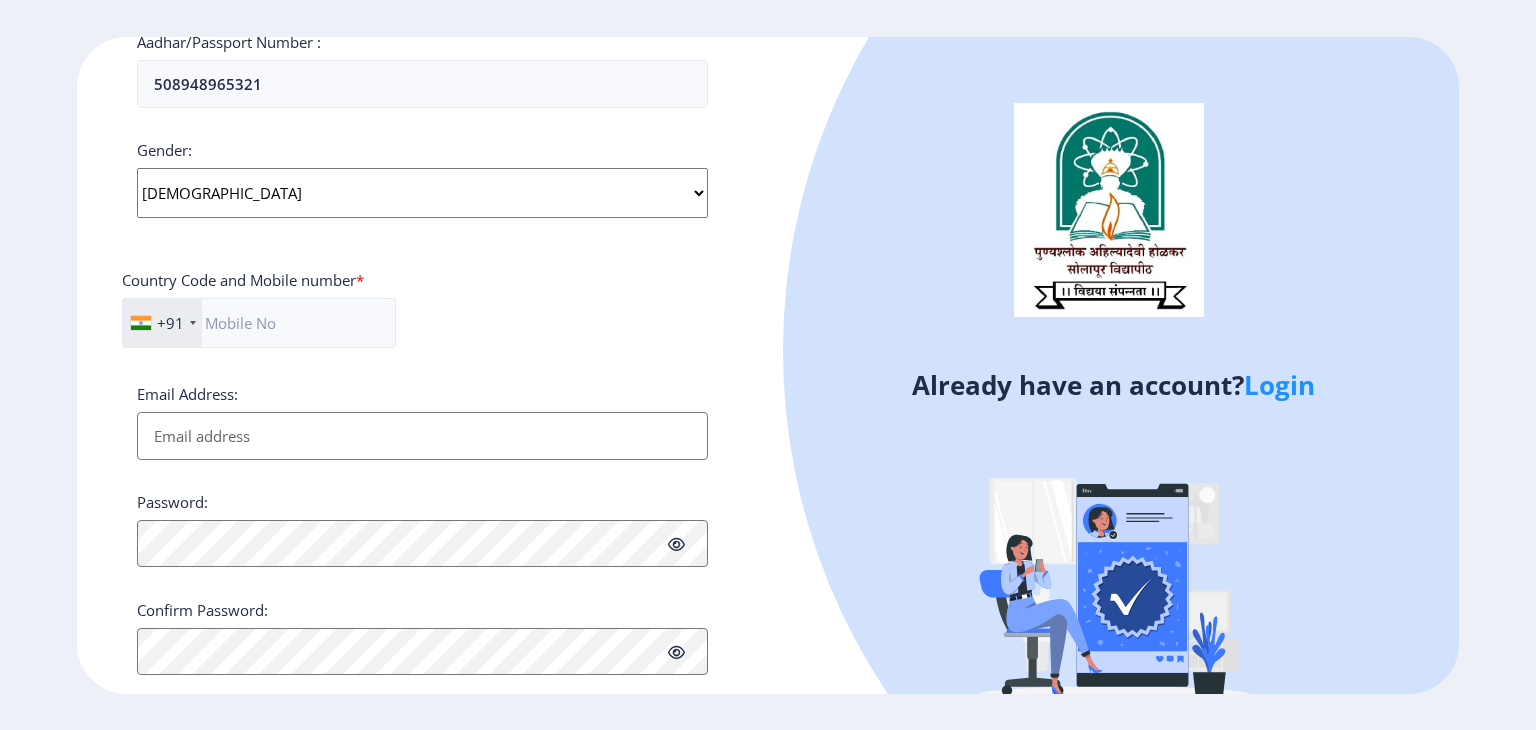 scroll, scrollTop: 500, scrollLeft: 0, axis: vertical 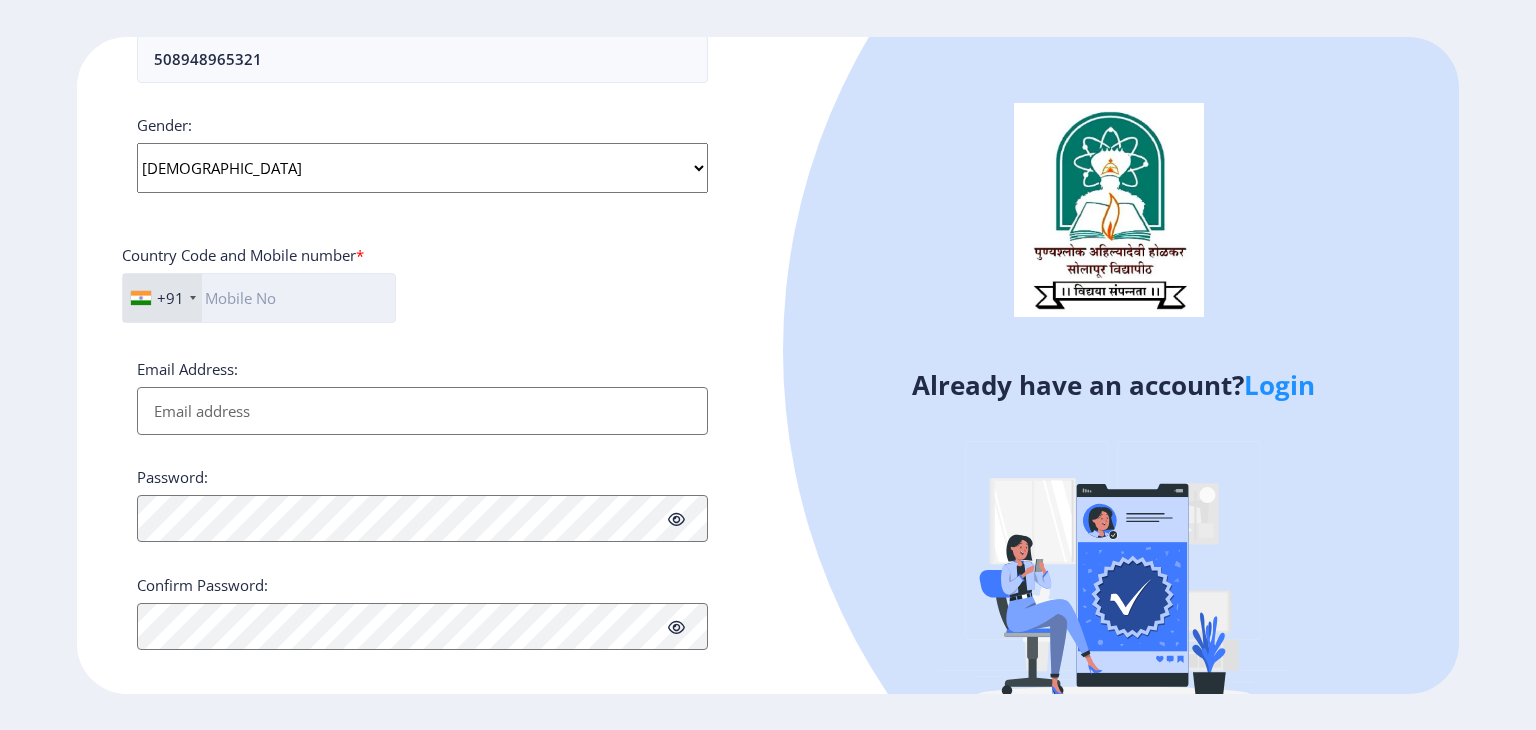 click 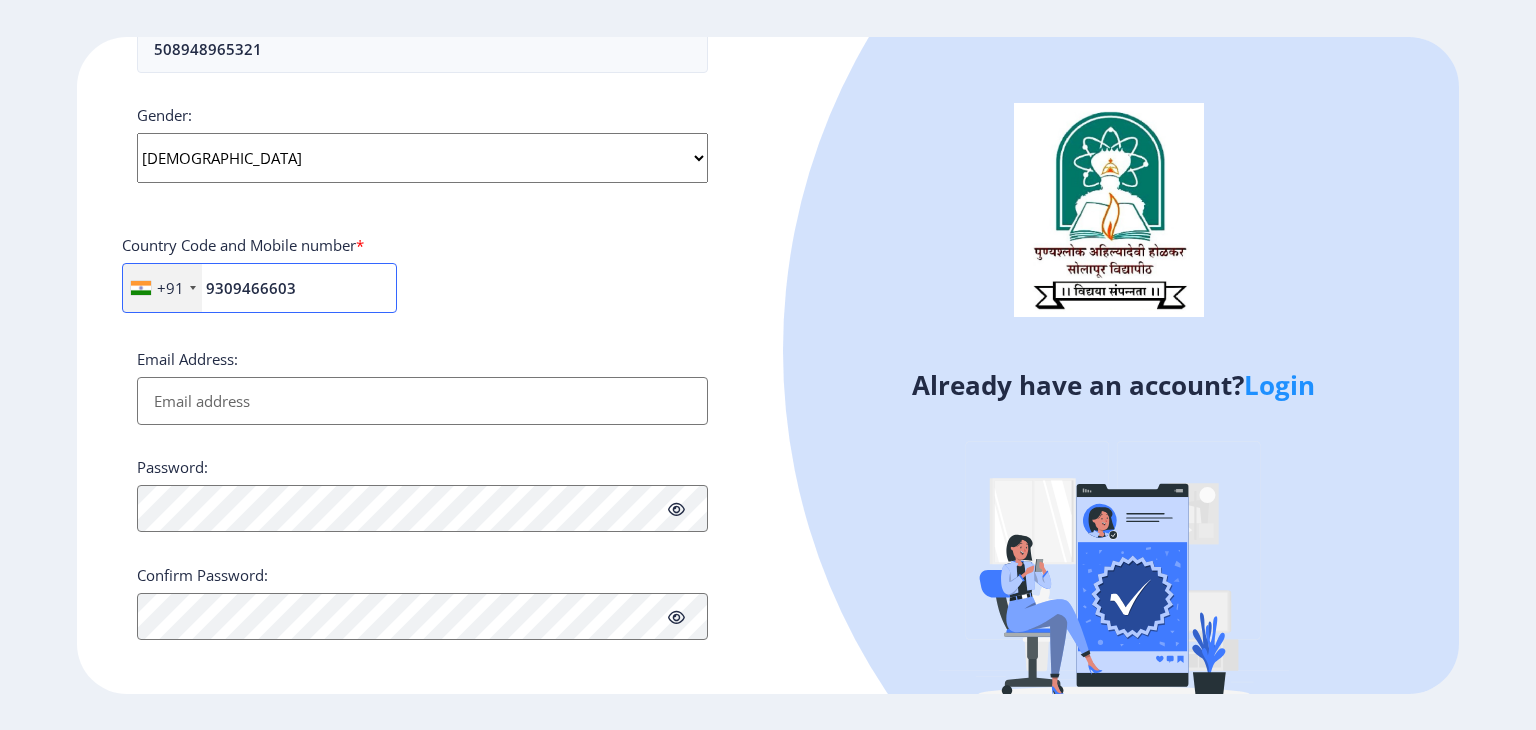 scroll, scrollTop: 517, scrollLeft: 0, axis: vertical 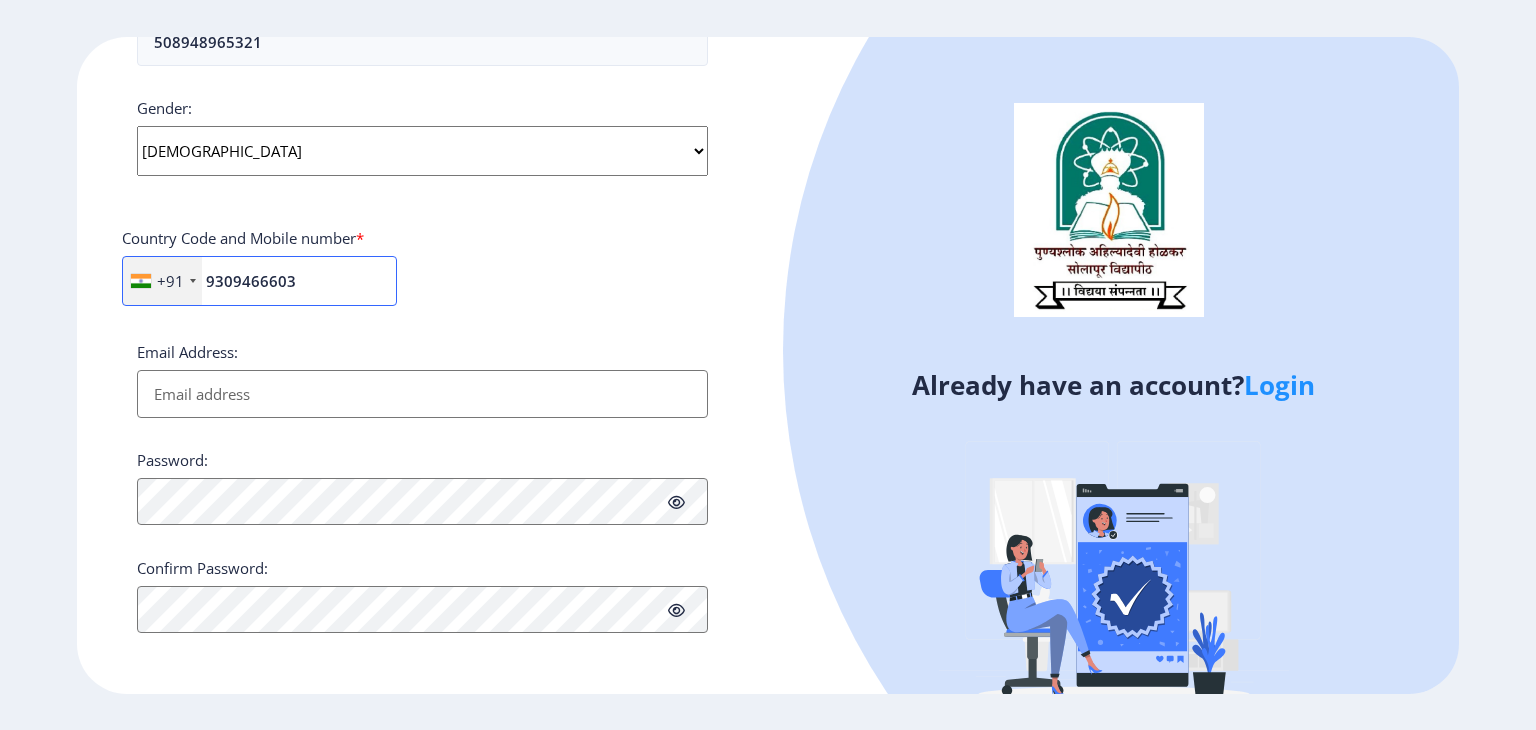 type on "9309466603" 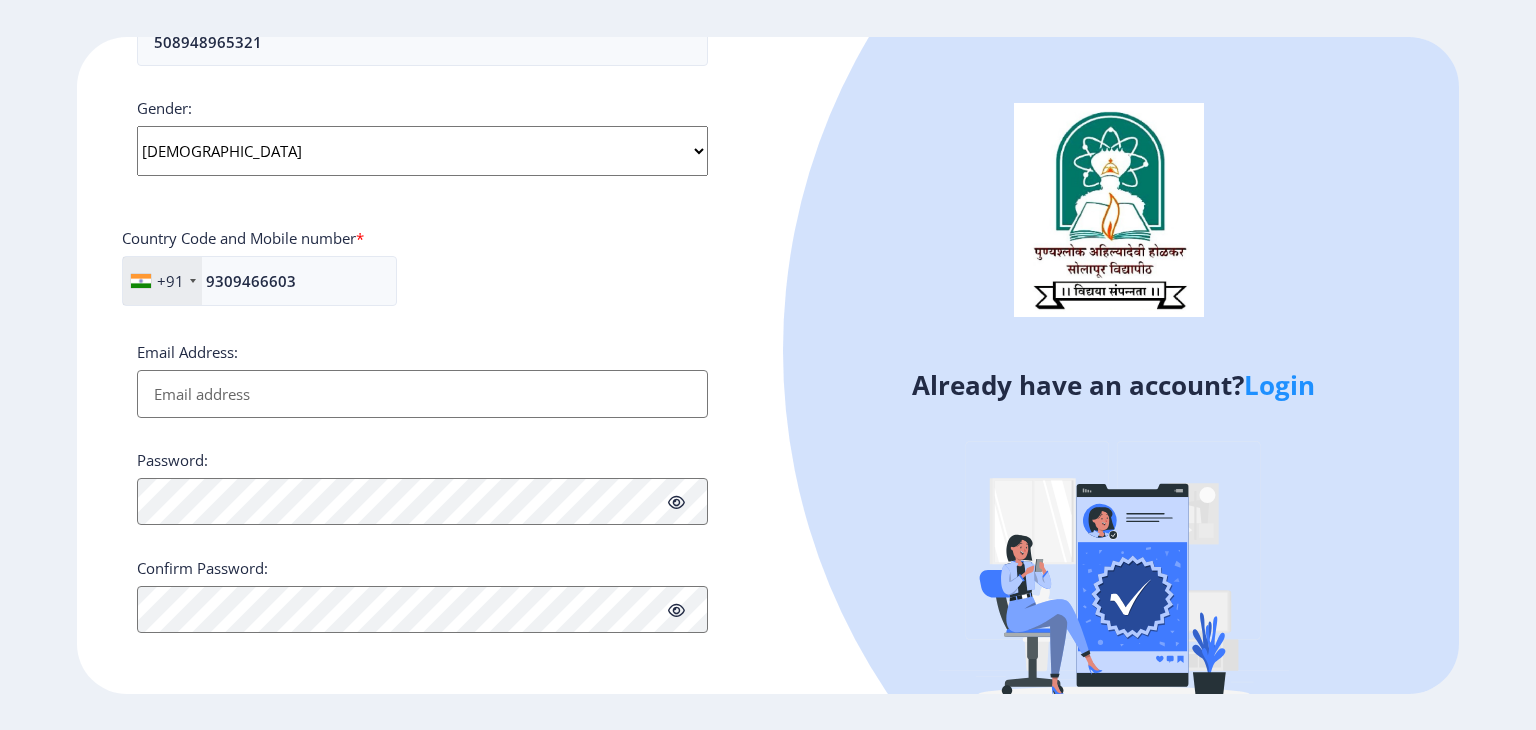 click on "Email Address:" at bounding box center [422, 394] 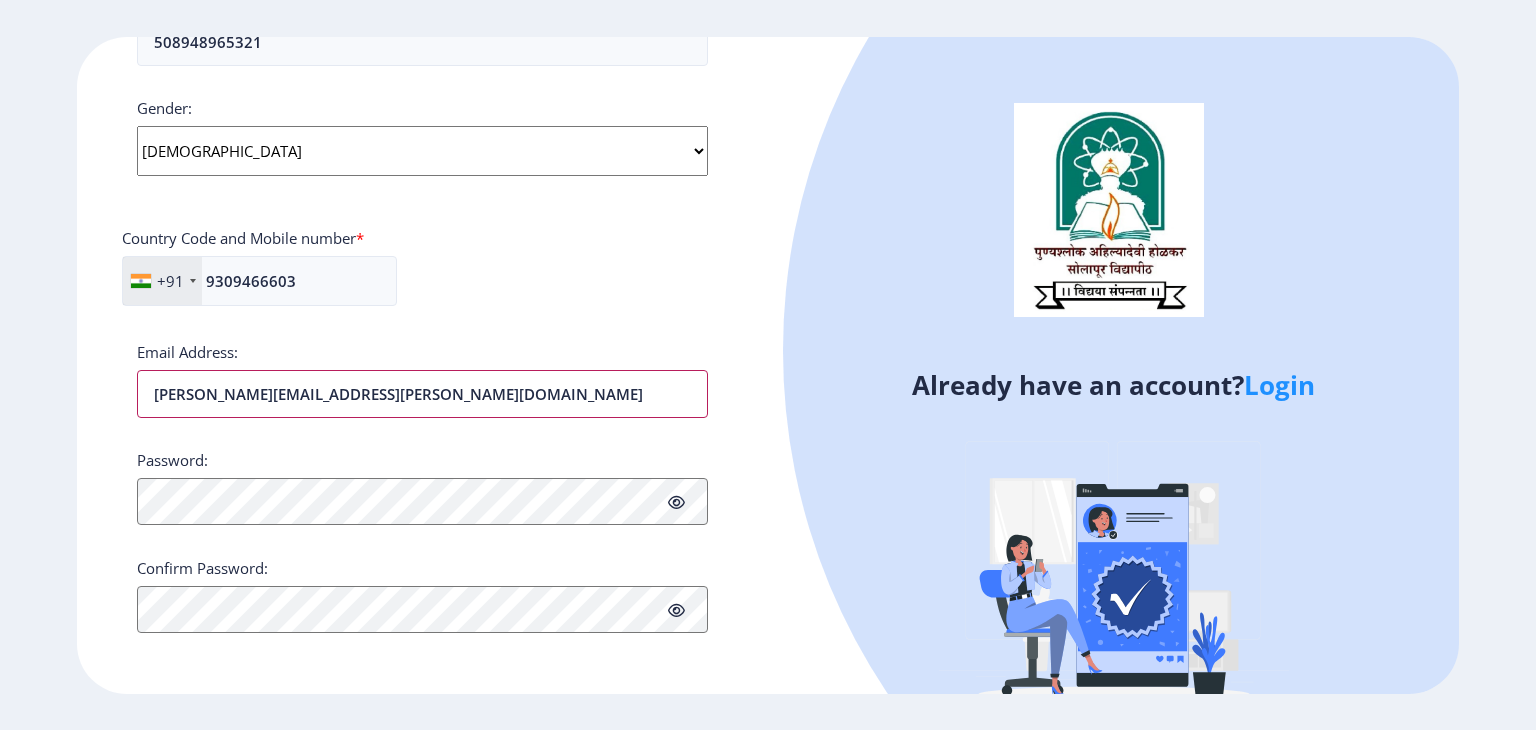 type on "[PERSON_NAME][EMAIL_ADDRESS][PERSON_NAME][DOMAIN_NAME]" 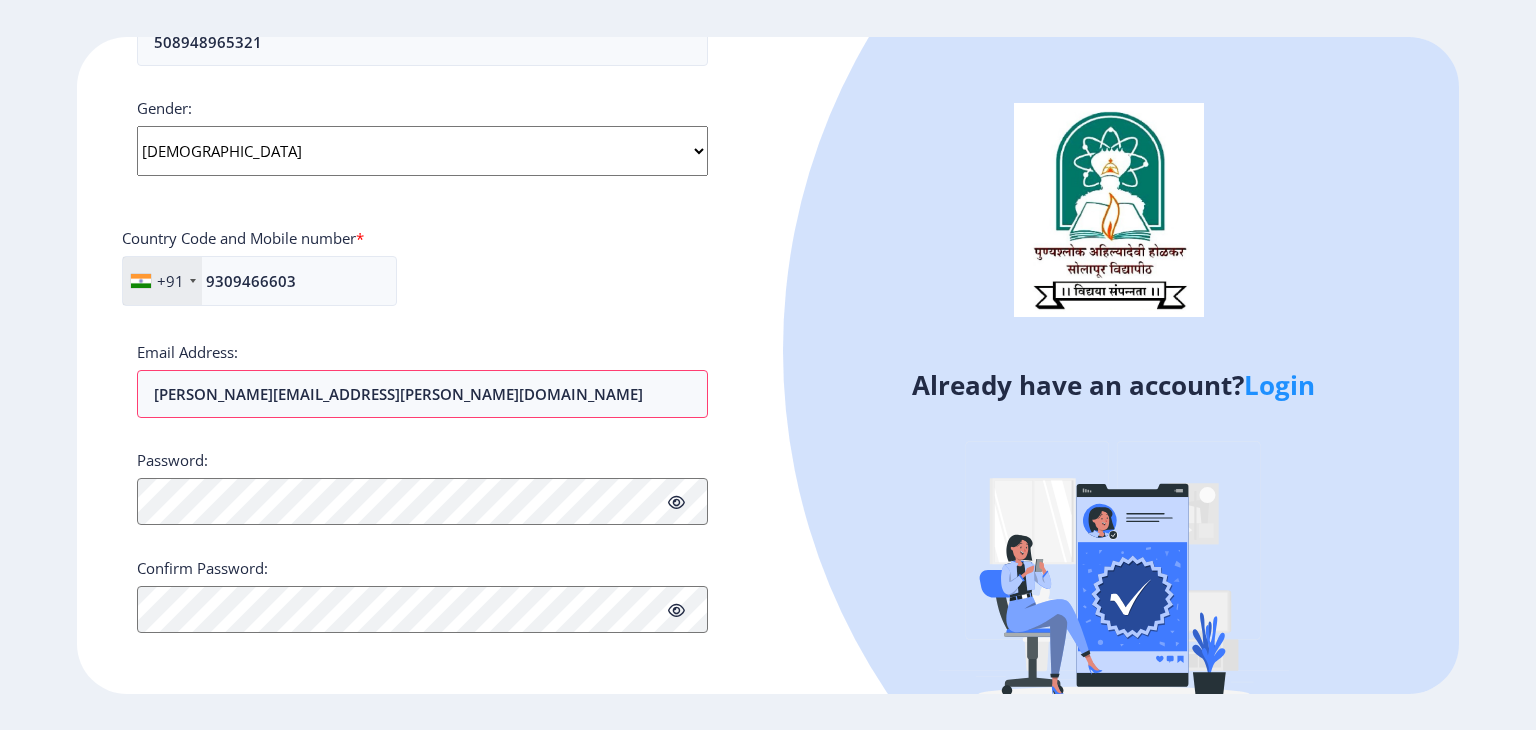 click on "Password:" 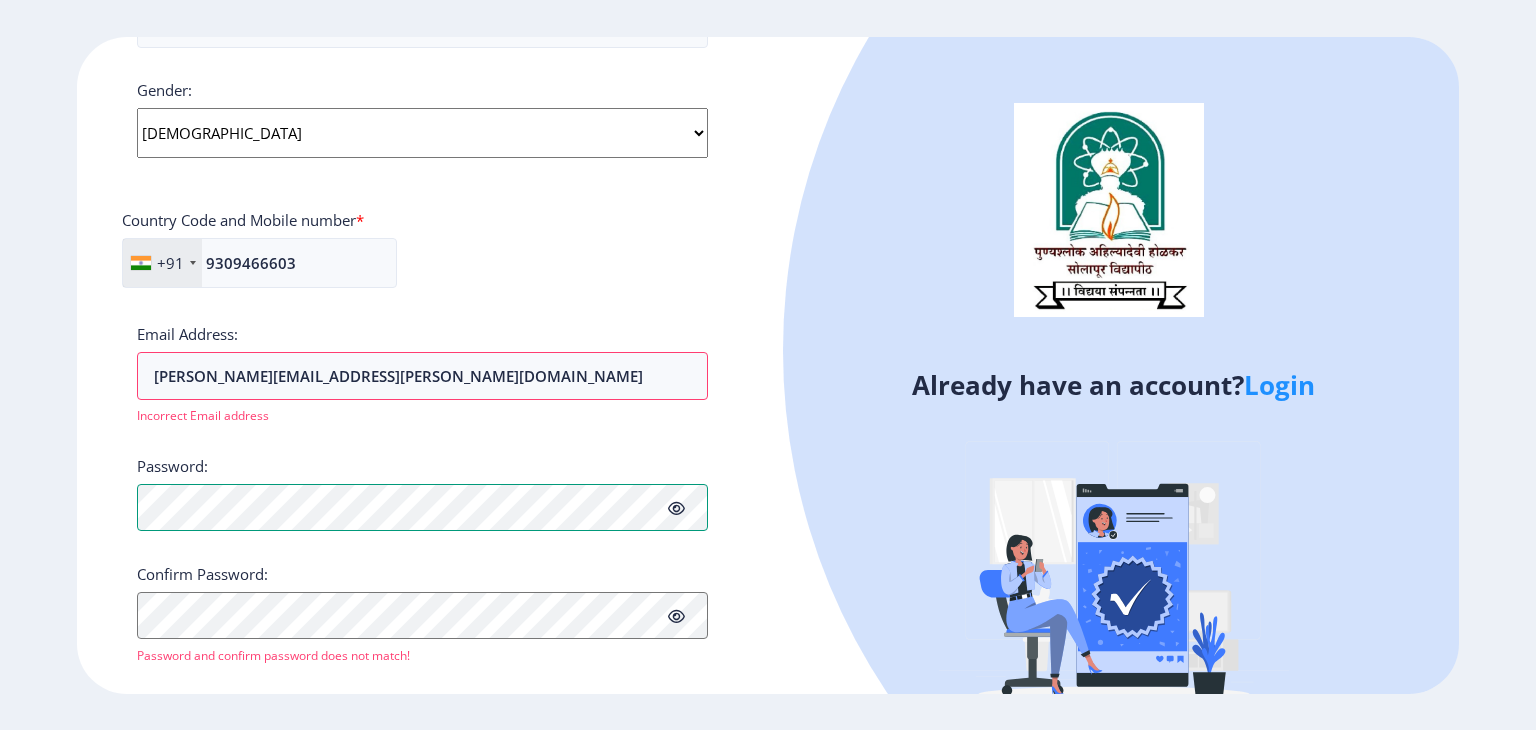 scroll, scrollTop: 565, scrollLeft: 0, axis: vertical 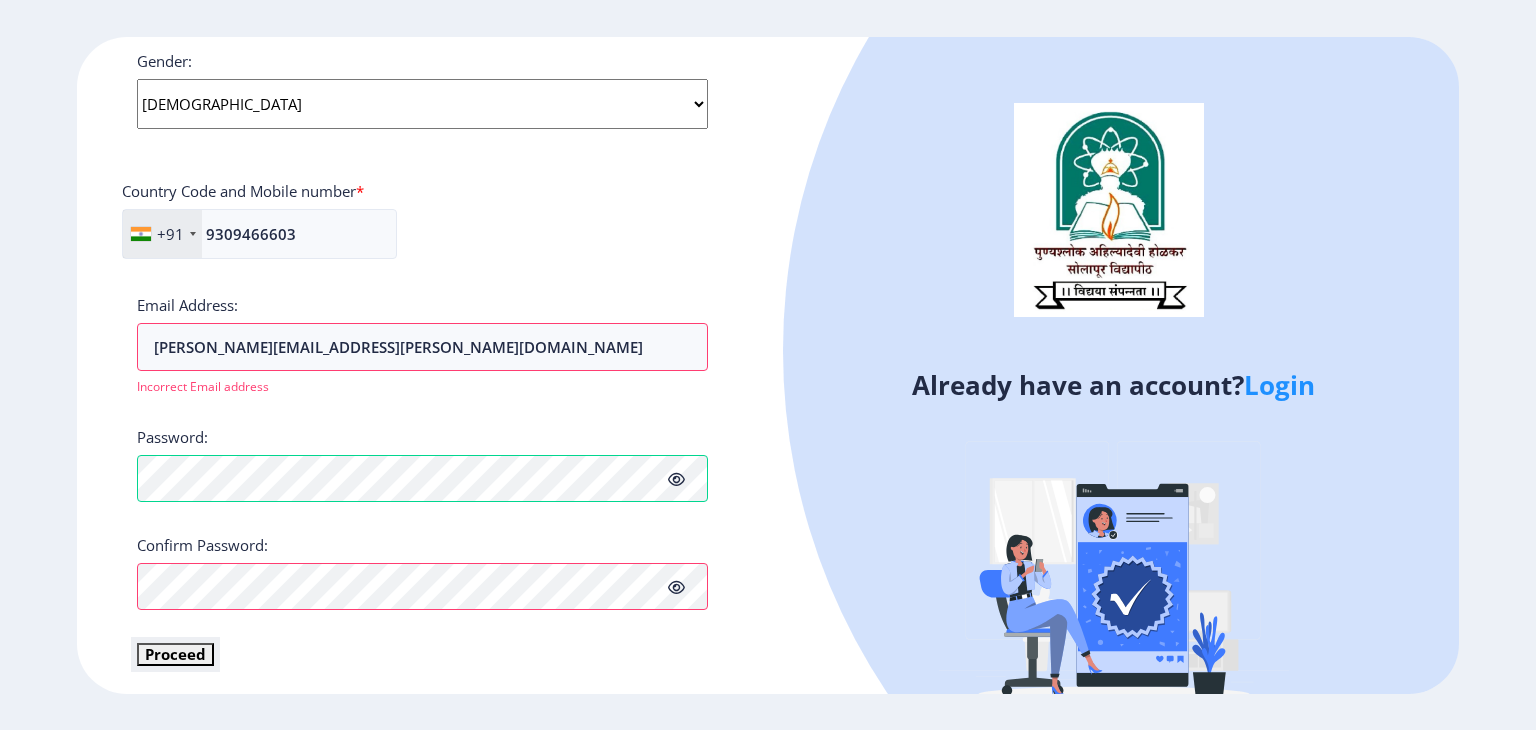 click on "Proceed" 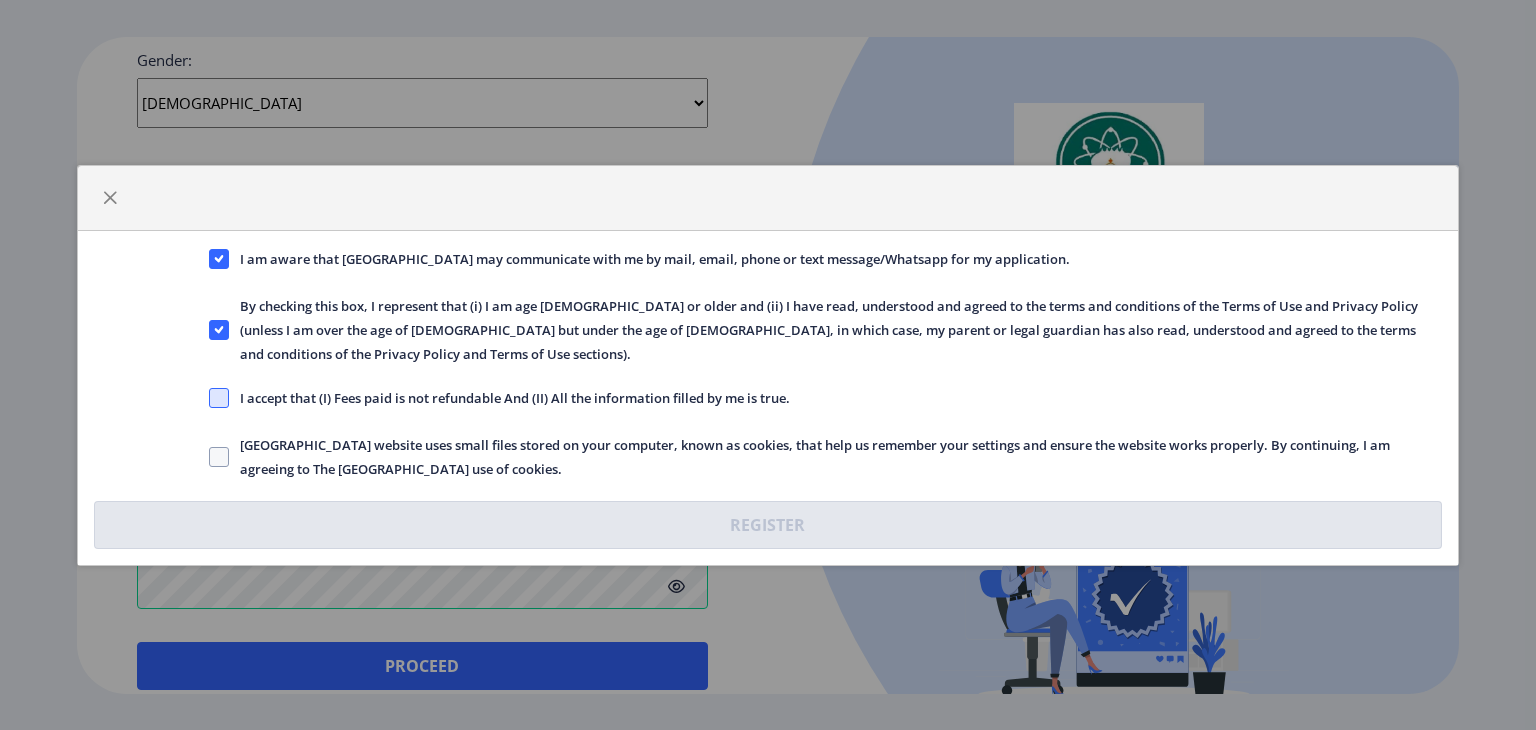 click 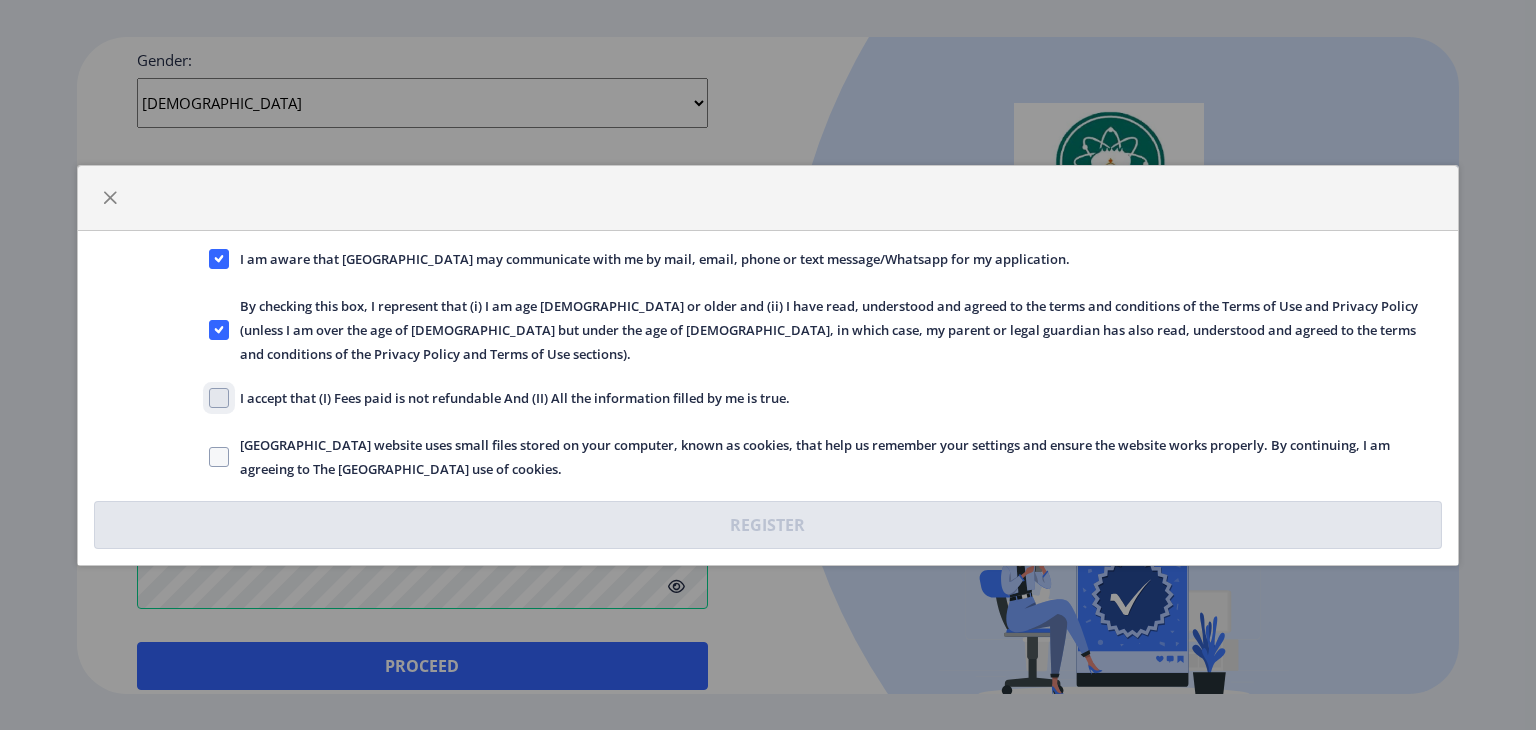 click on "I accept that (I) Fees paid is not refundable And (II) All the information filled by me is true." 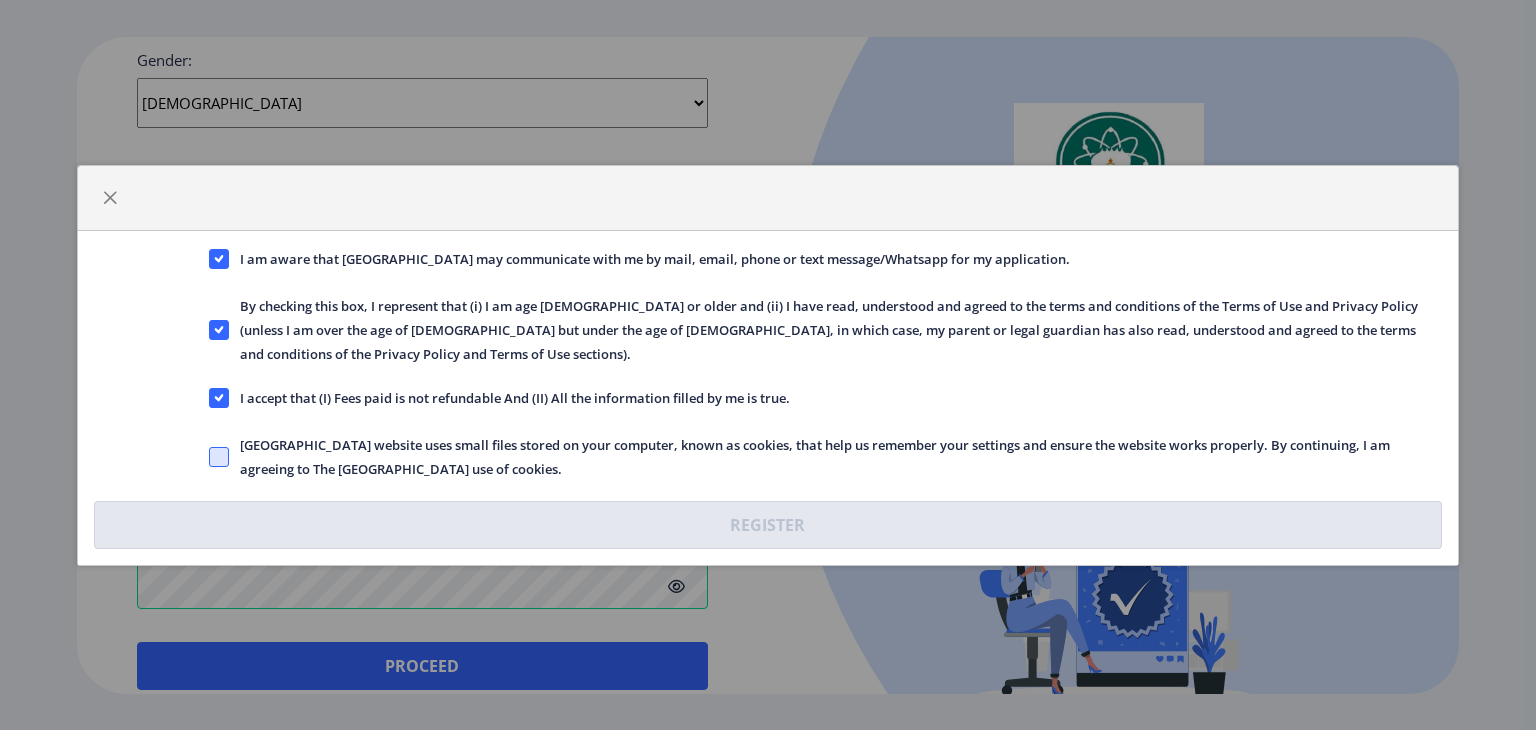 click 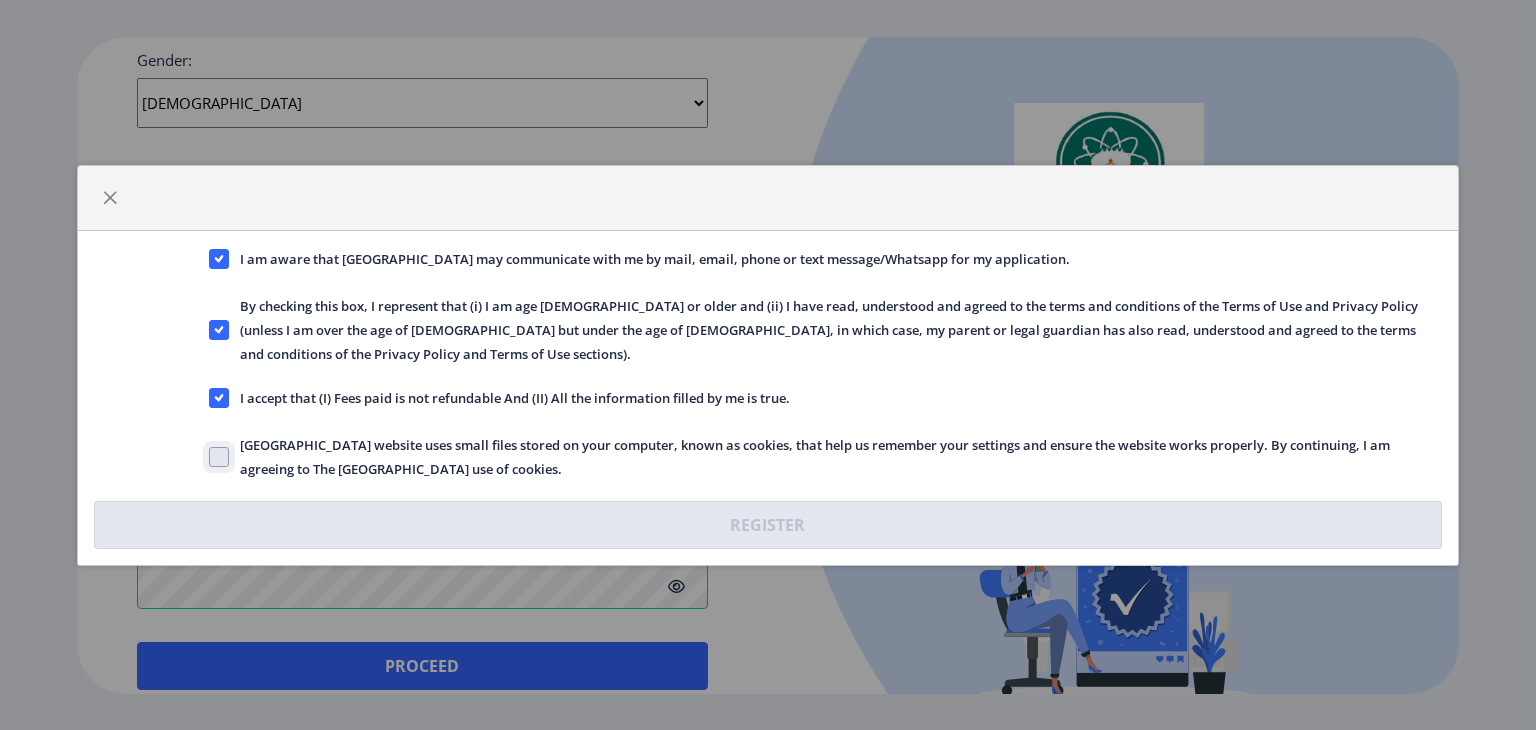 click on "[GEOGRAPHIC_DATA] website uses small files stored on your computer, known as cookies, that help us remember your settings and ensure the website works properly. By continuing, I am agreeing to The [GEOGRAPHIC_DATA] use of cookies." 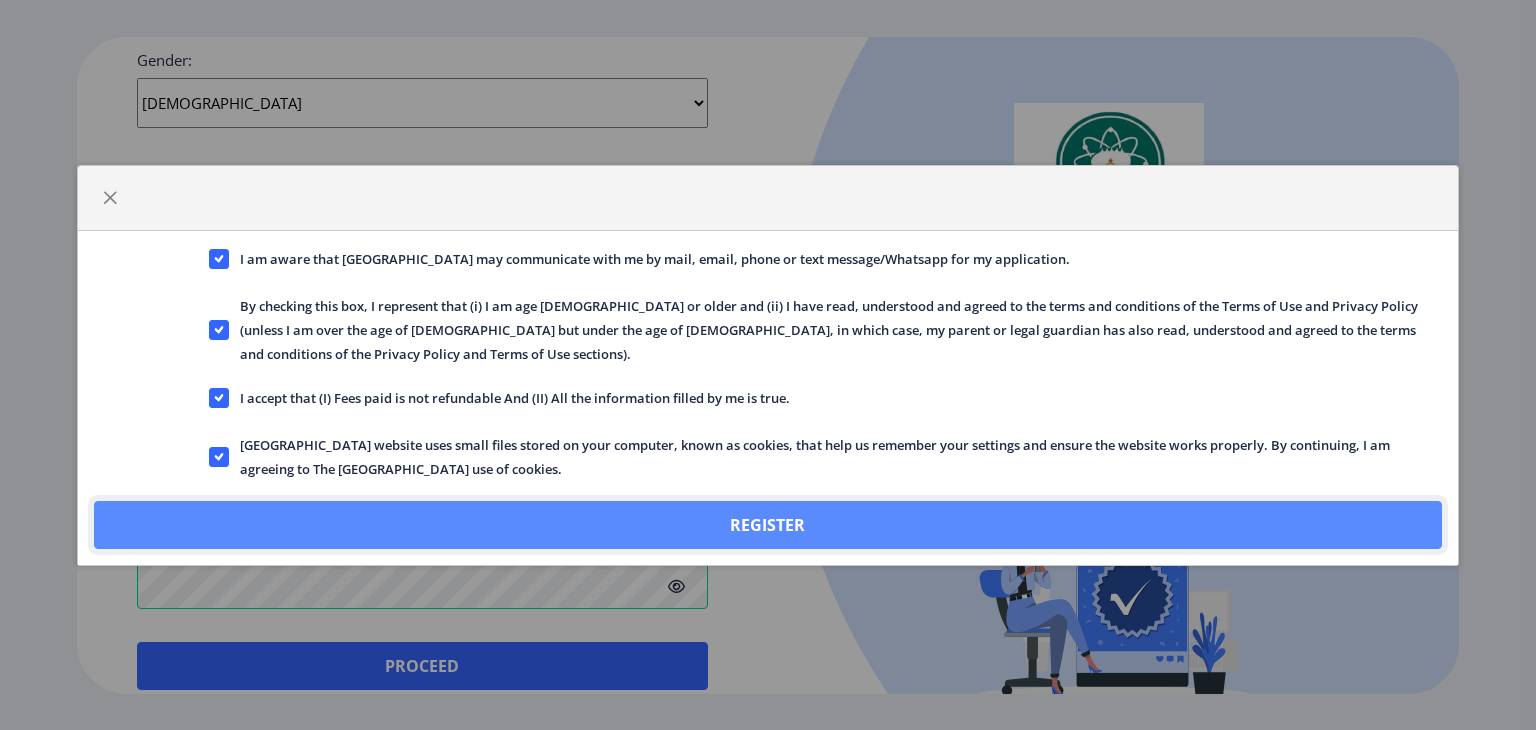 click on "Register" 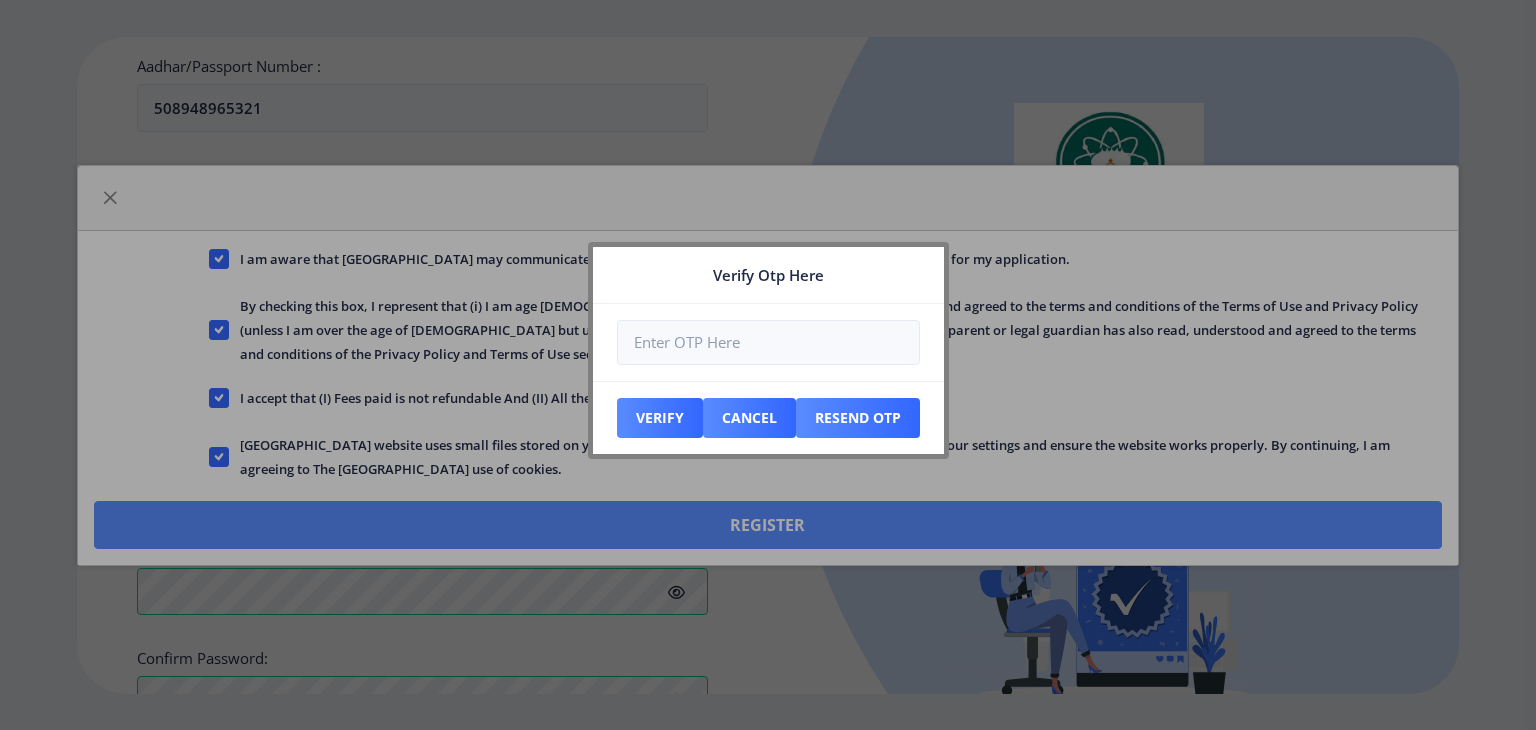 scroll, scrollTop: 679, scrollLeft: 0, axis: vertical 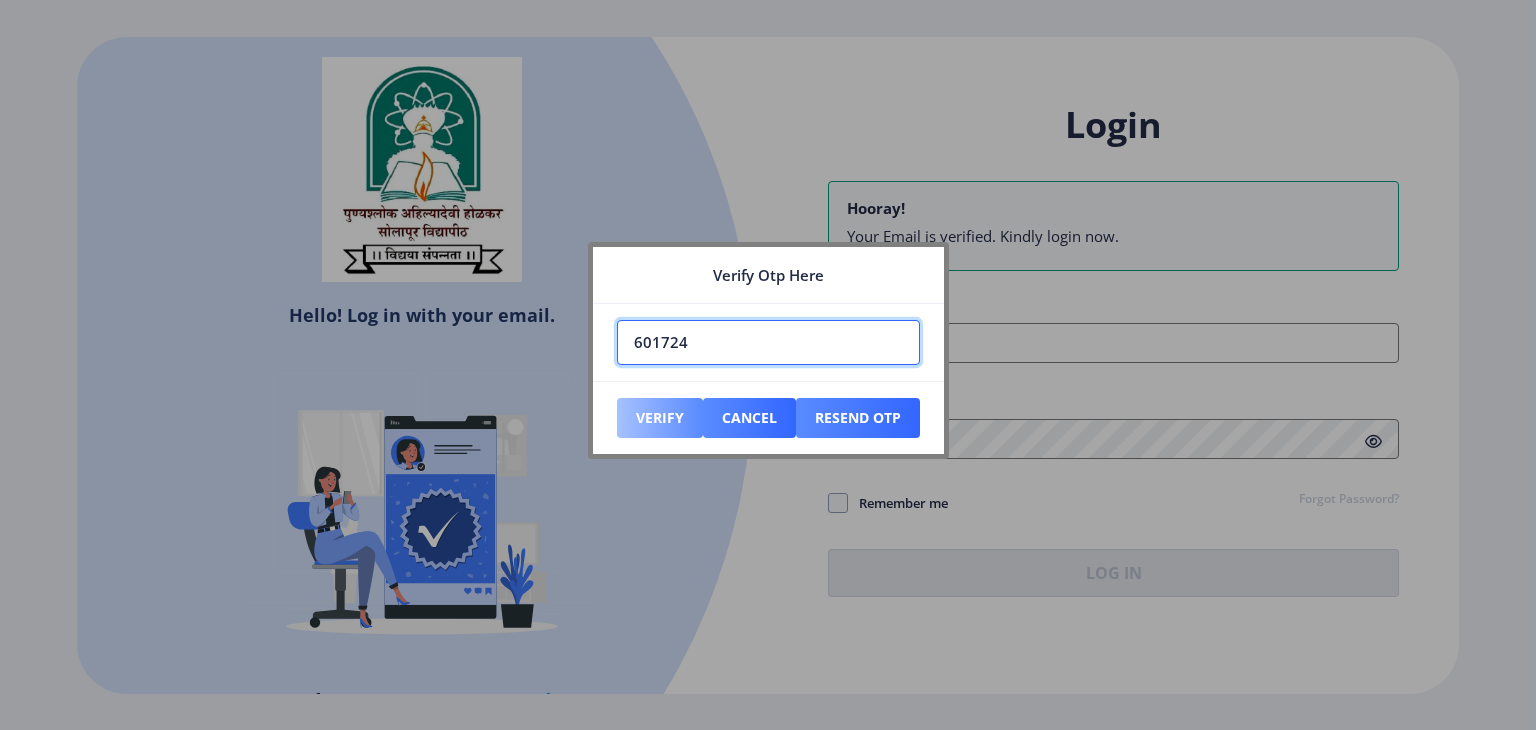type on "601724" 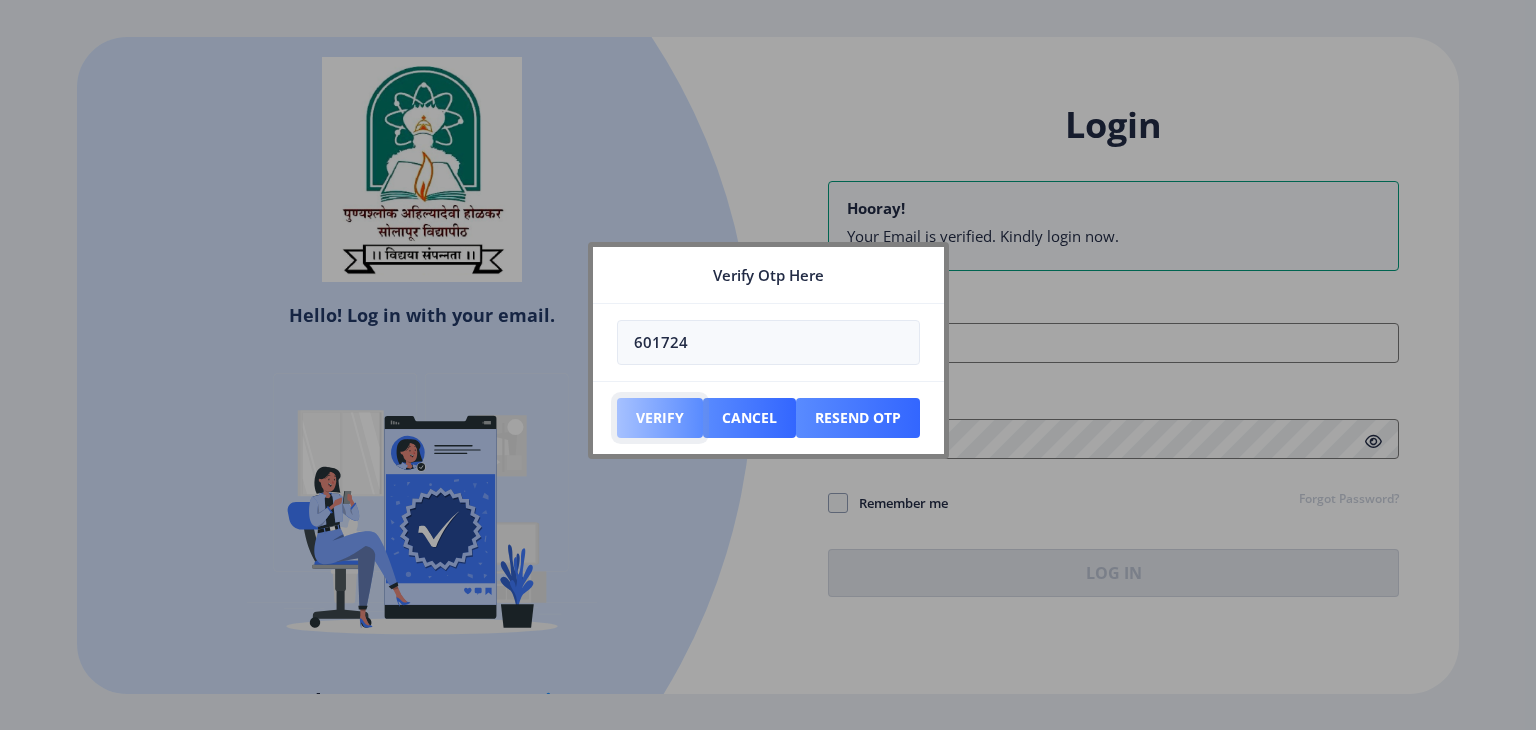 click on "Verify" at bounding box center (660, 418) 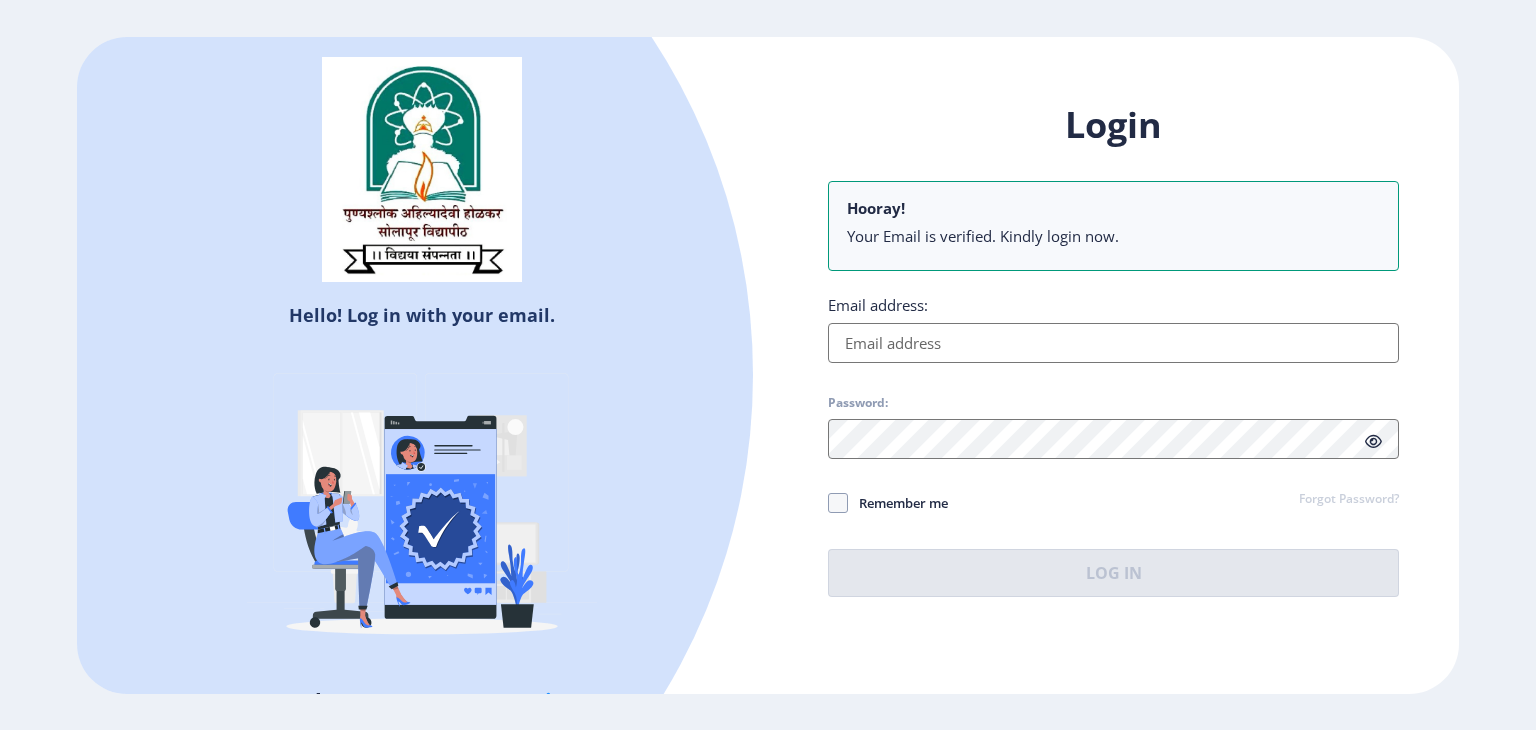 click on "Email address:" at bounding box center [1113, 343] 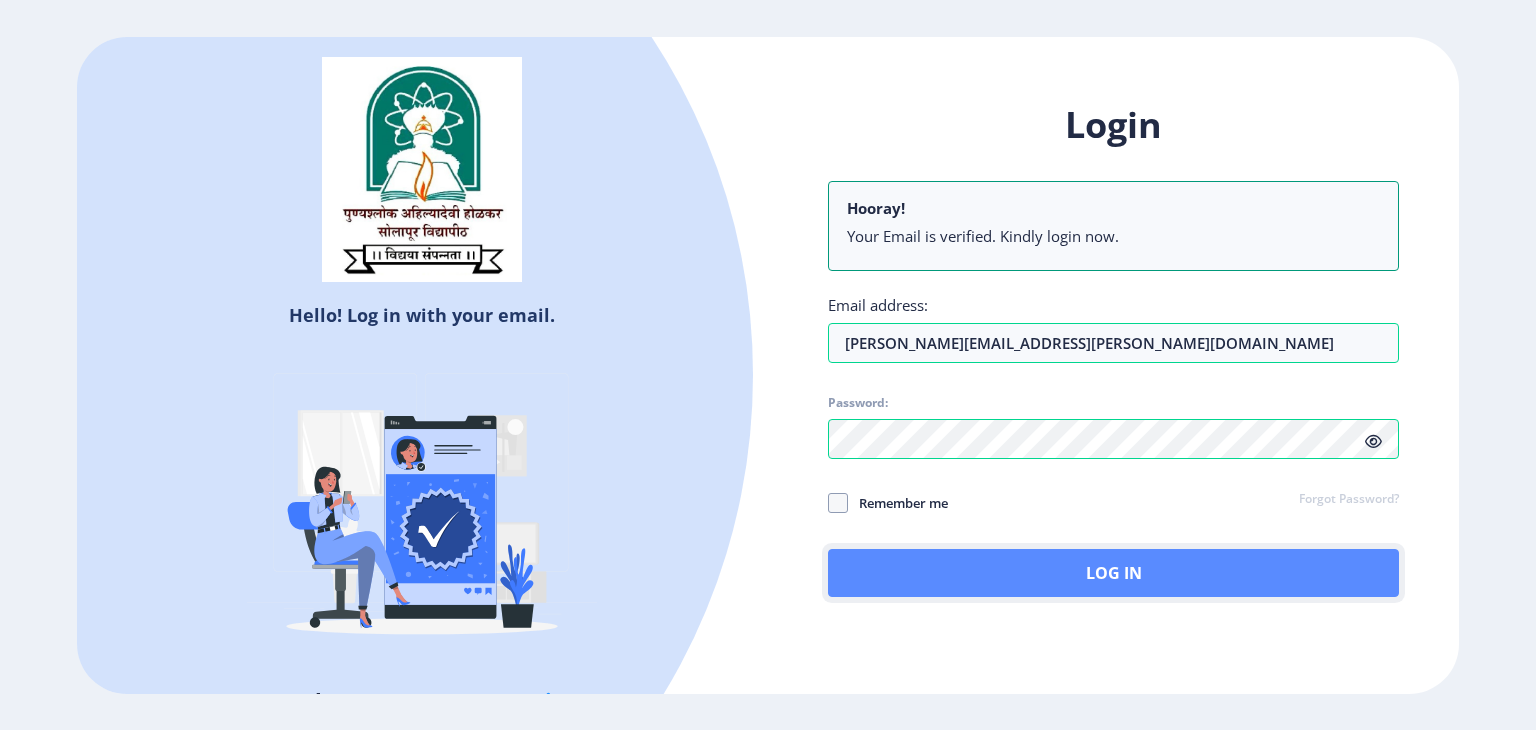 click on "Log In" 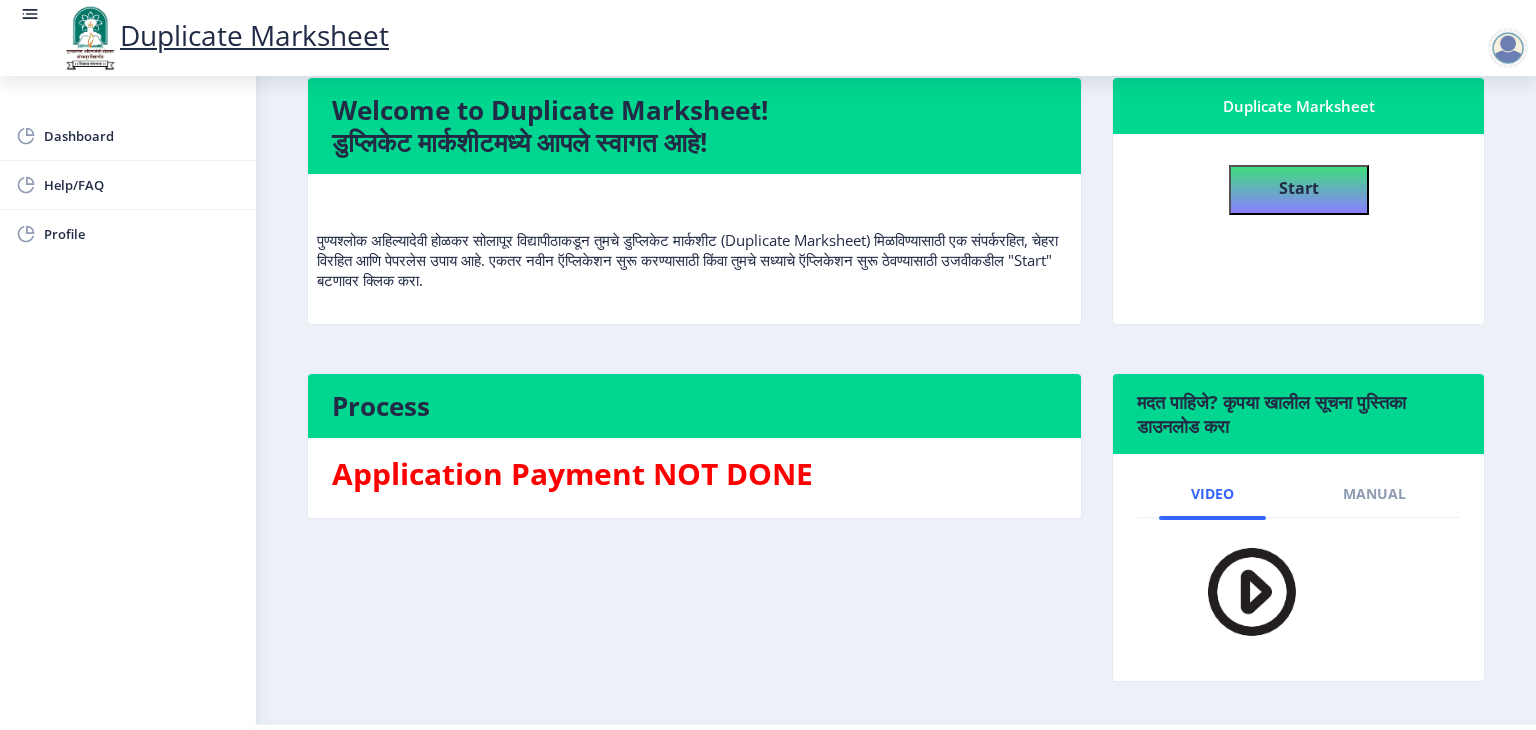 scroll, scrollTop: 0, scrollLeft: 0, axis: both 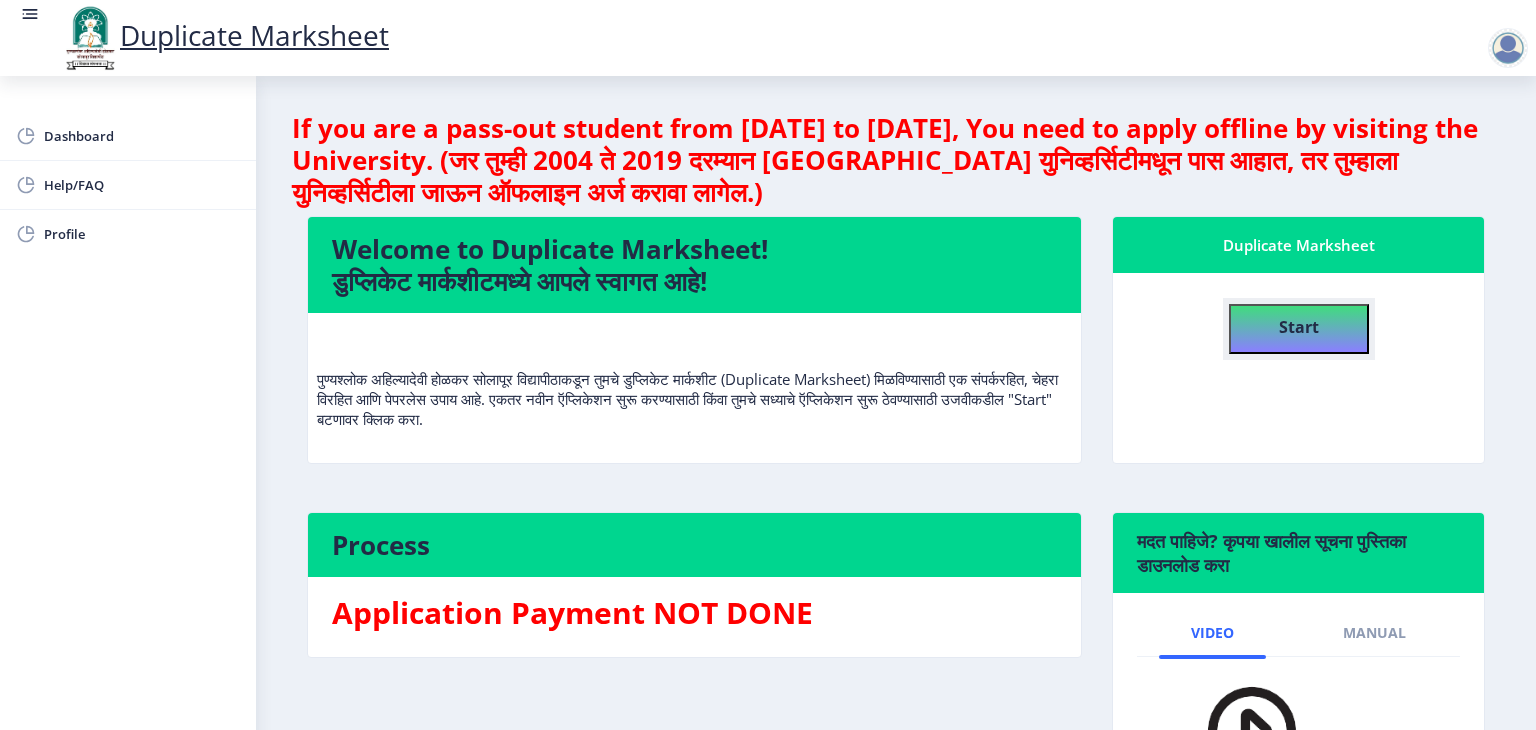 click on "Start" 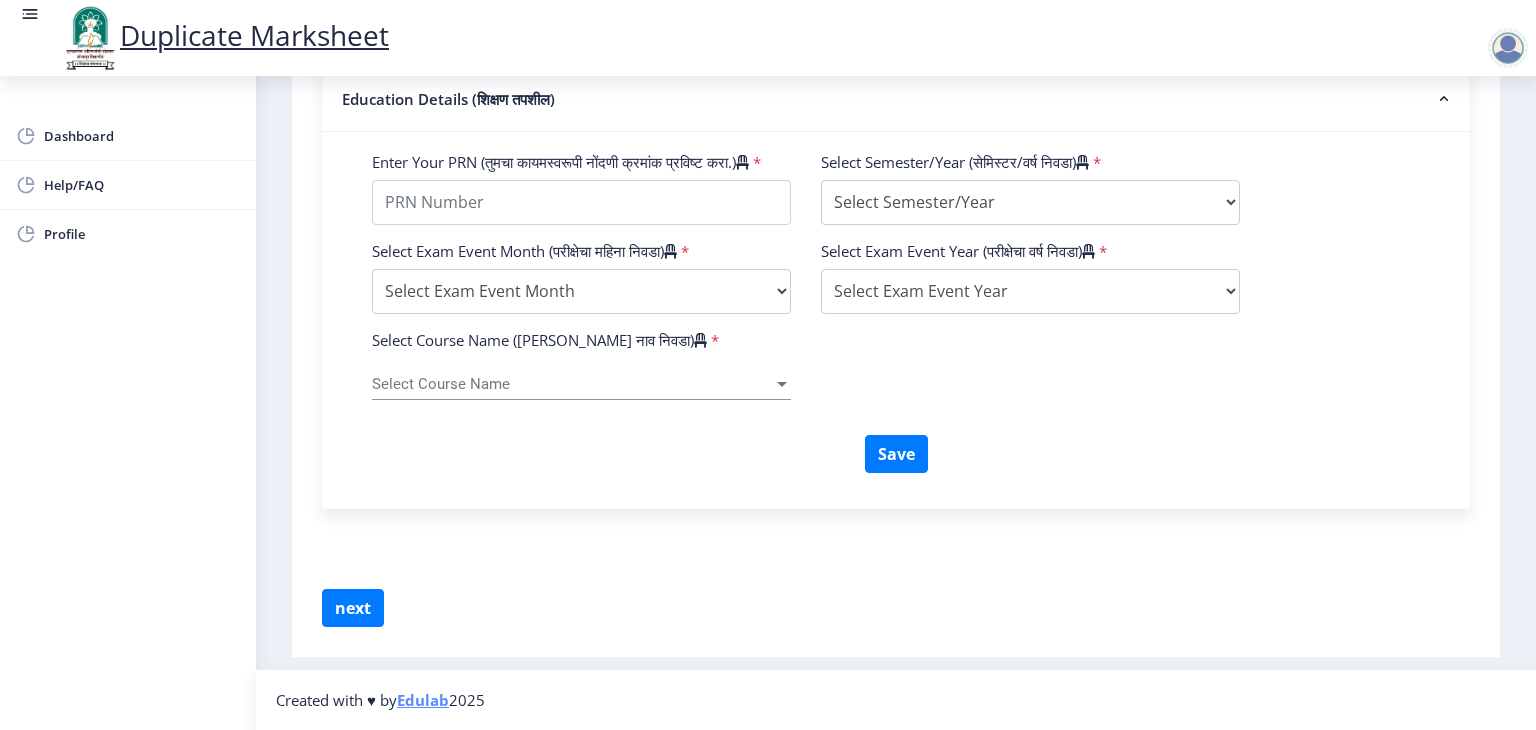 scroll, scrollTop: 686, scrollLeft: 0, axis: vertical 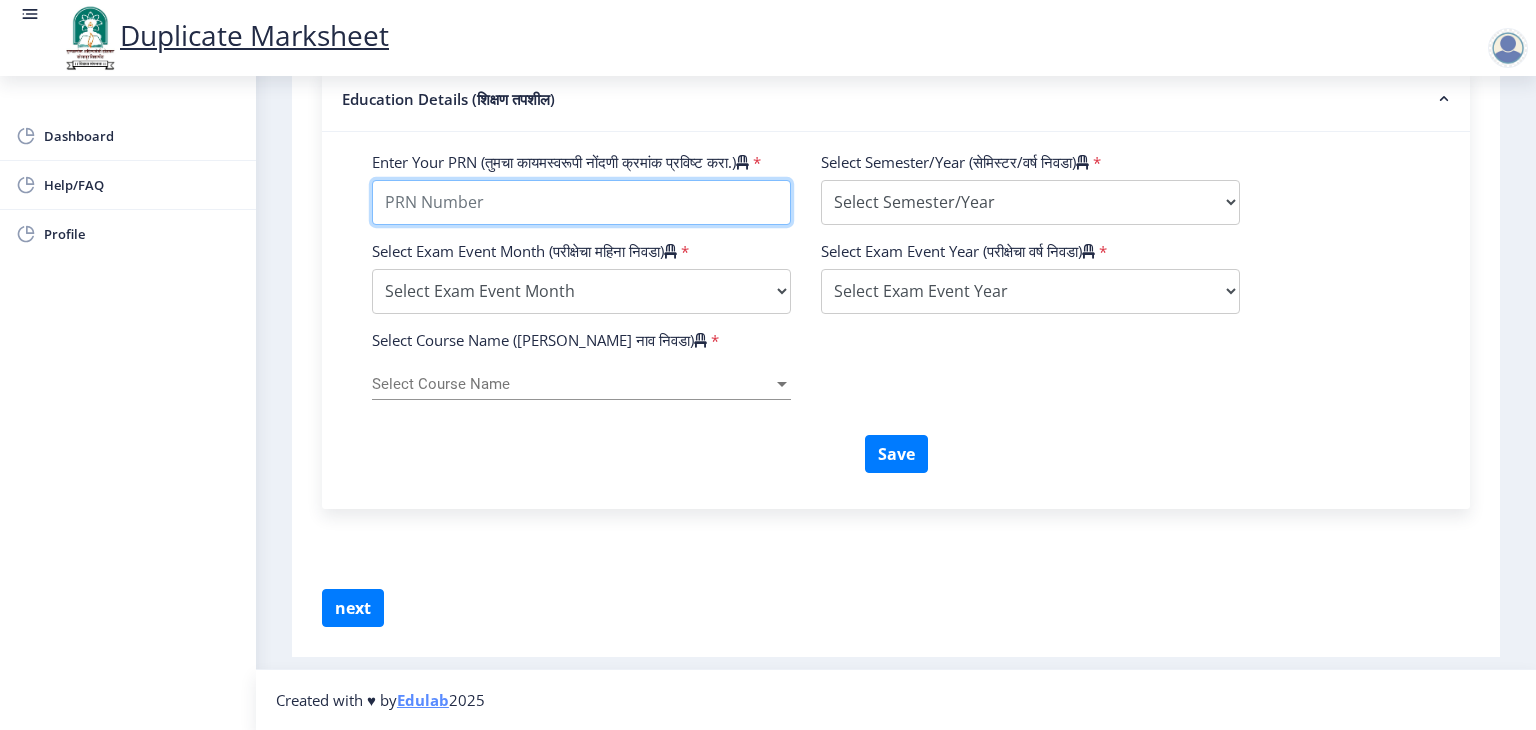 click on "Enter Your PRN (तुमचा कायमस्वरूपी नोंदणी क्रमांक प्रविष्ट करा.)" at bounding box center [581, 202] 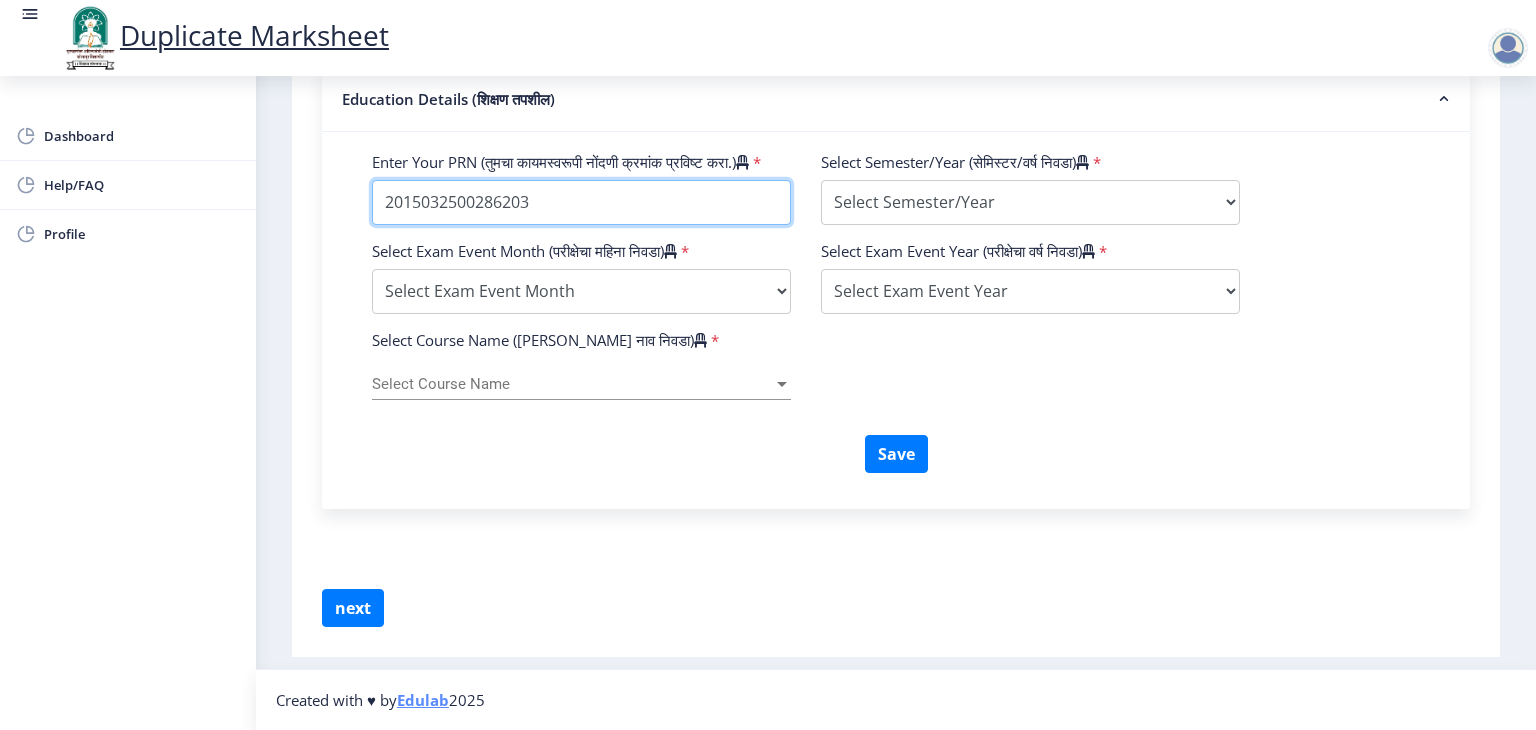 type on "2015032500286203" 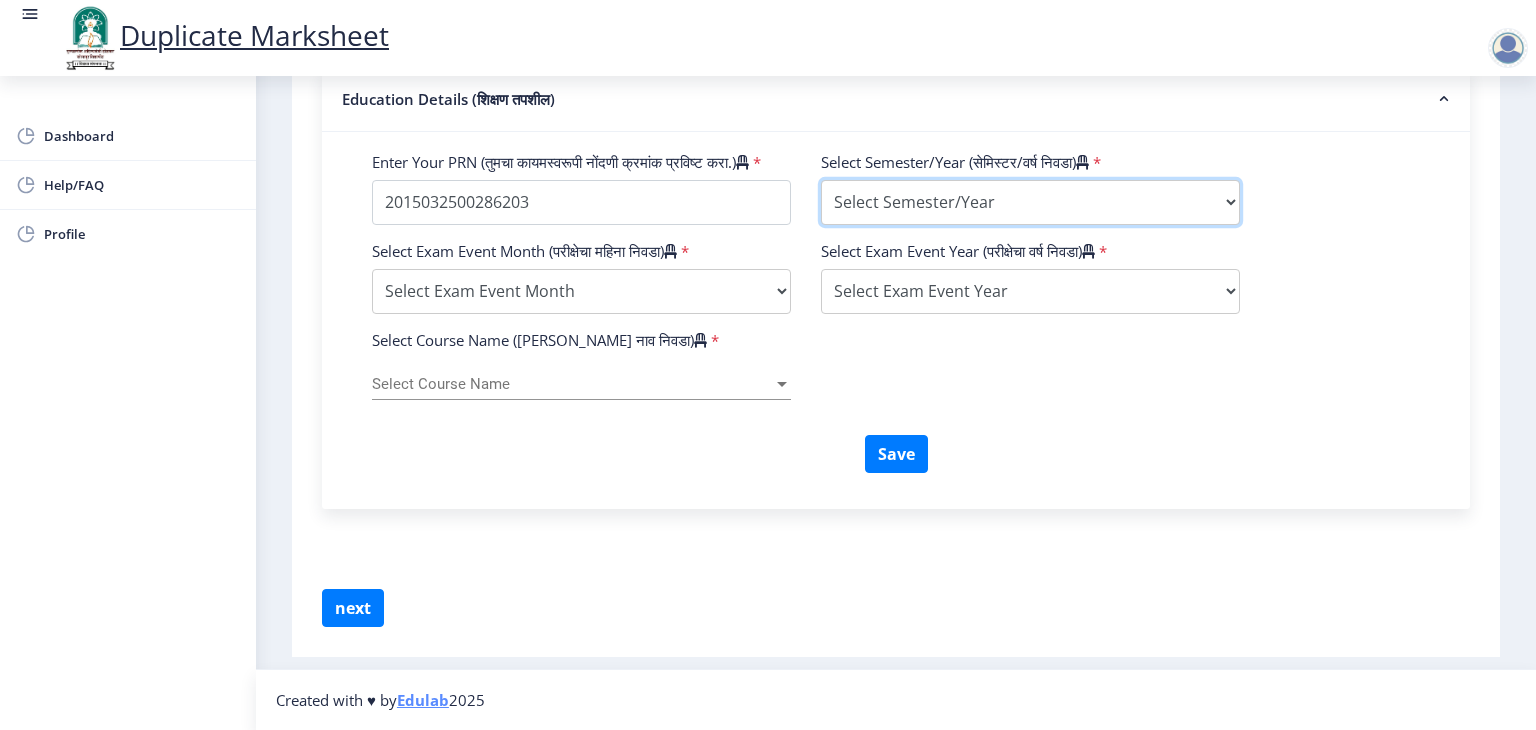 click on "Select Semester/Year Semester I Semester II Semester III Semester IV Semester V Semester VI Semester VII Semester VIII Semester IX Semester X First Year Seccond Year Third Year Fourth Year Fifth Year Sixth Year Seventh Year Eighth Year Nine Year Ten Year" at bounding box center [1030, 202] 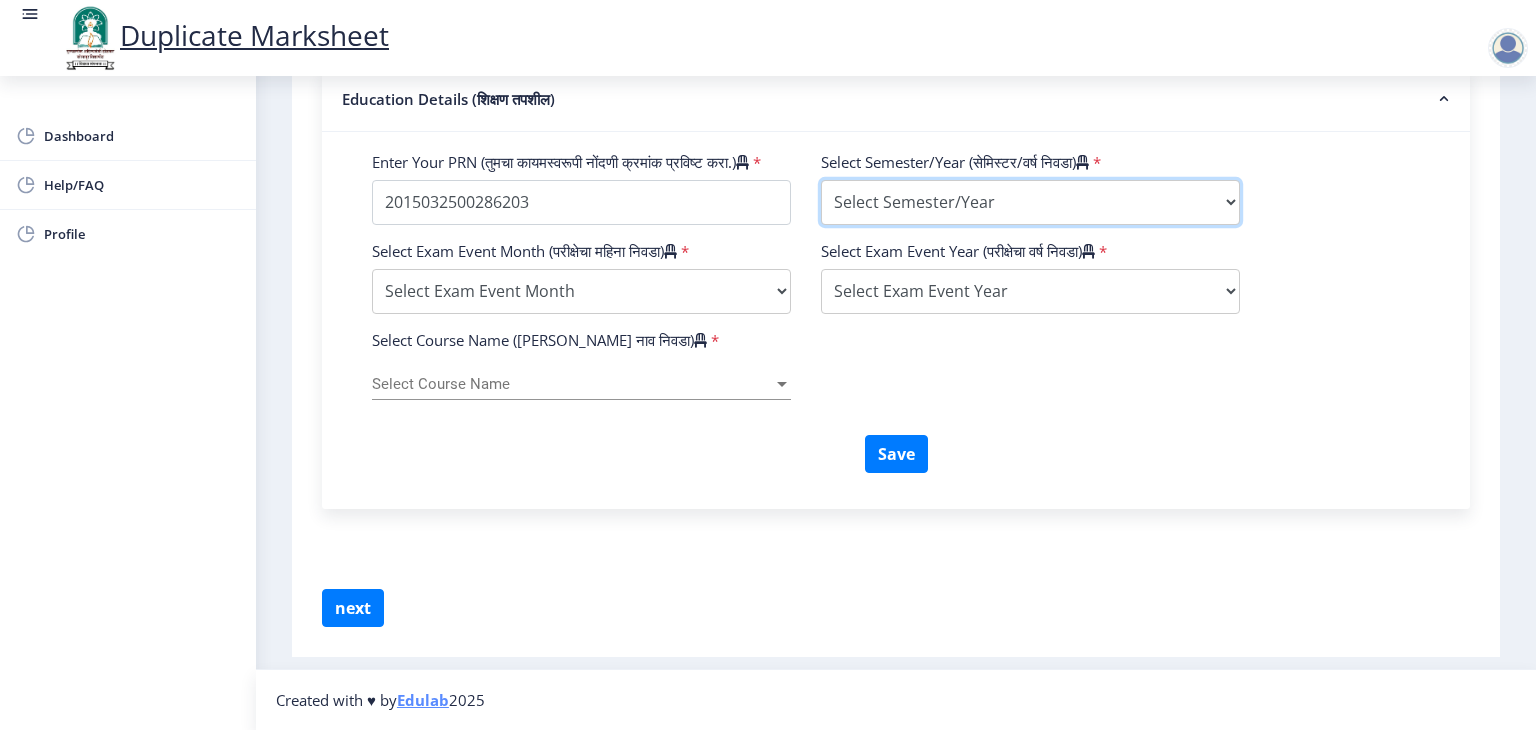 select on "Second Year" 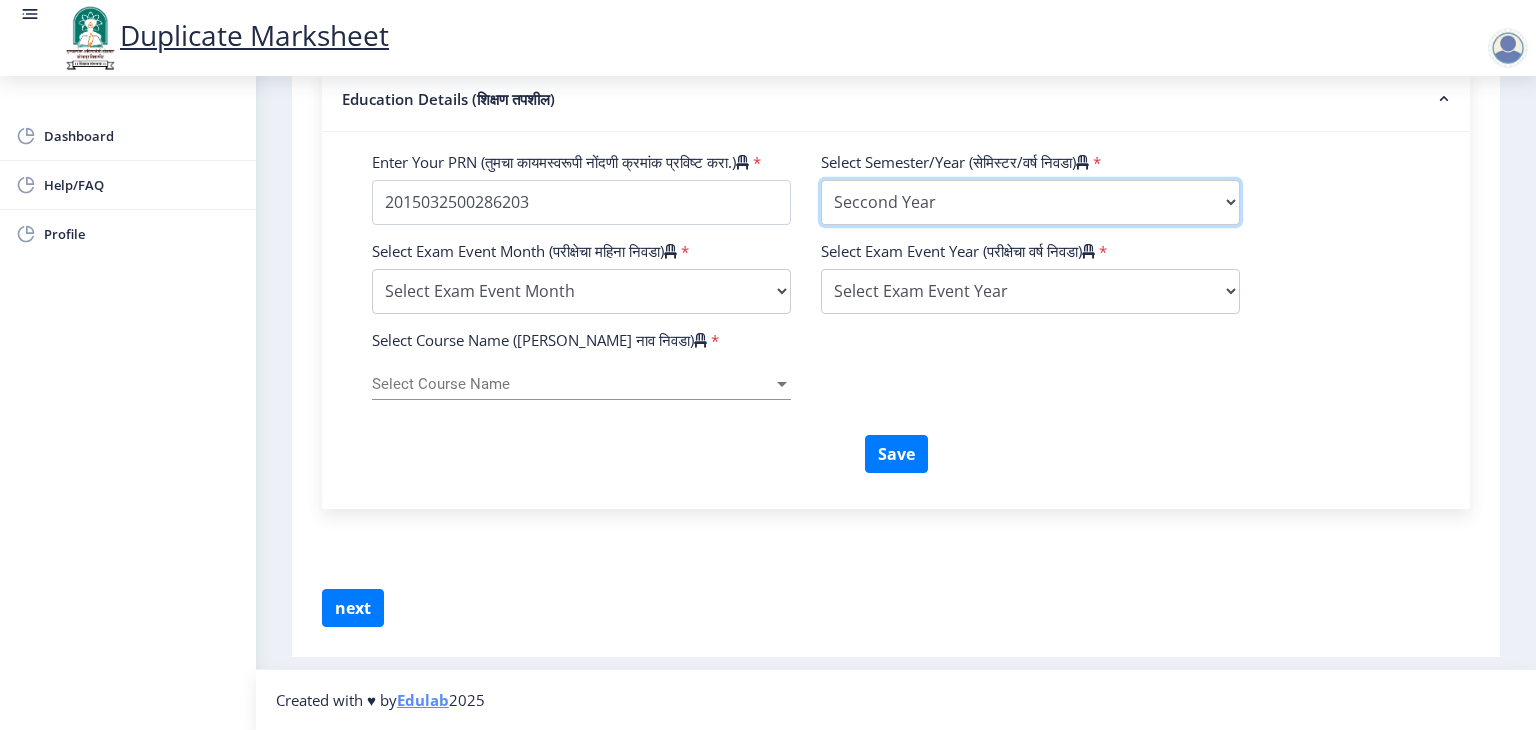 click on "Select Semester/Year Semester I Semester II Semester III Semester IV Semester V Semester VI Semester VII Semester VIII Semester IX Semester X First Year Seccond Year Third Year Fourth Year Fifth Year Sixth Year Seventh Year Eighth Year Nine Year Ten Year" at bounding box center [1030, 202] 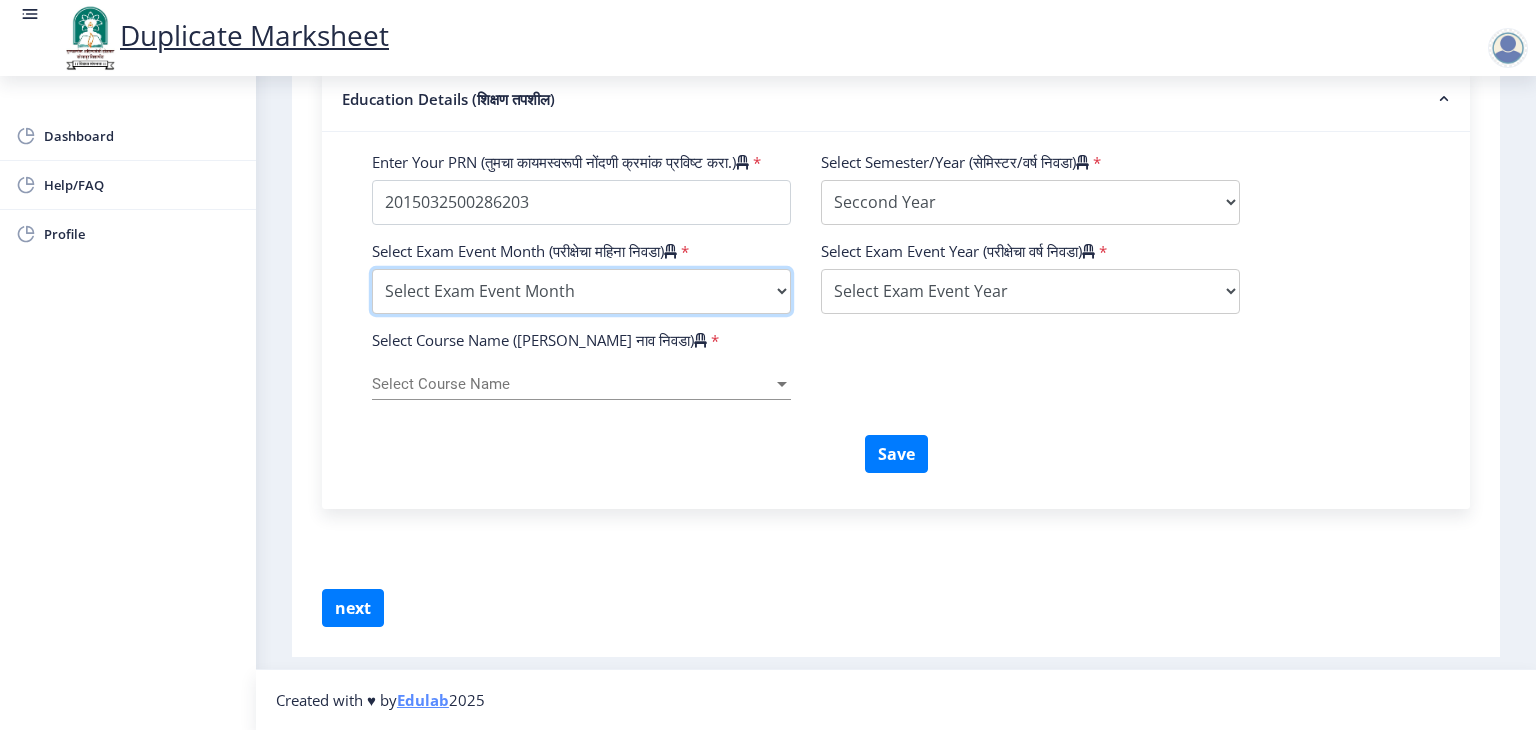 click on "Select Exam Event Month October March" at bounding box center (581, 291) 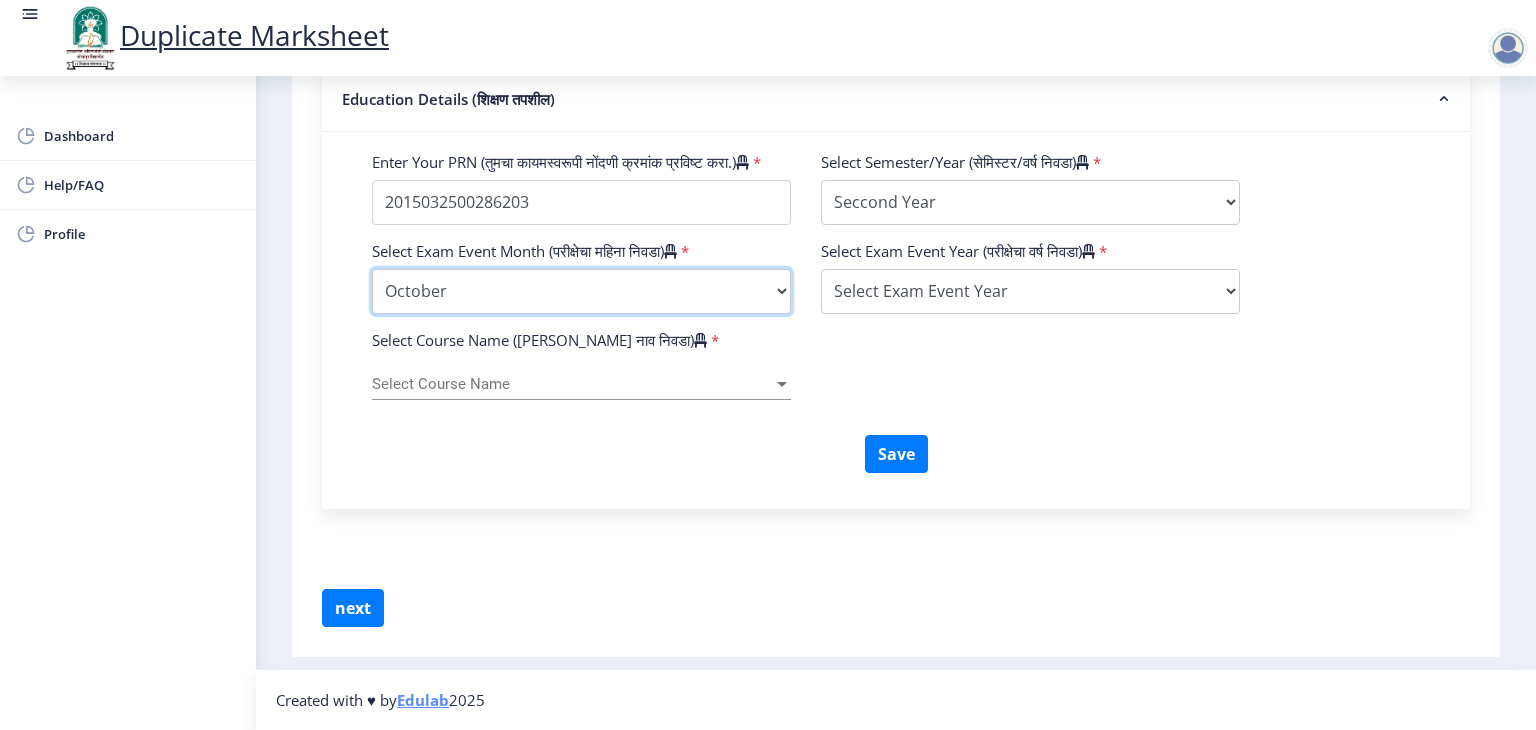click on "Select Exam Event Month October March" at bounding box center (581, 291) 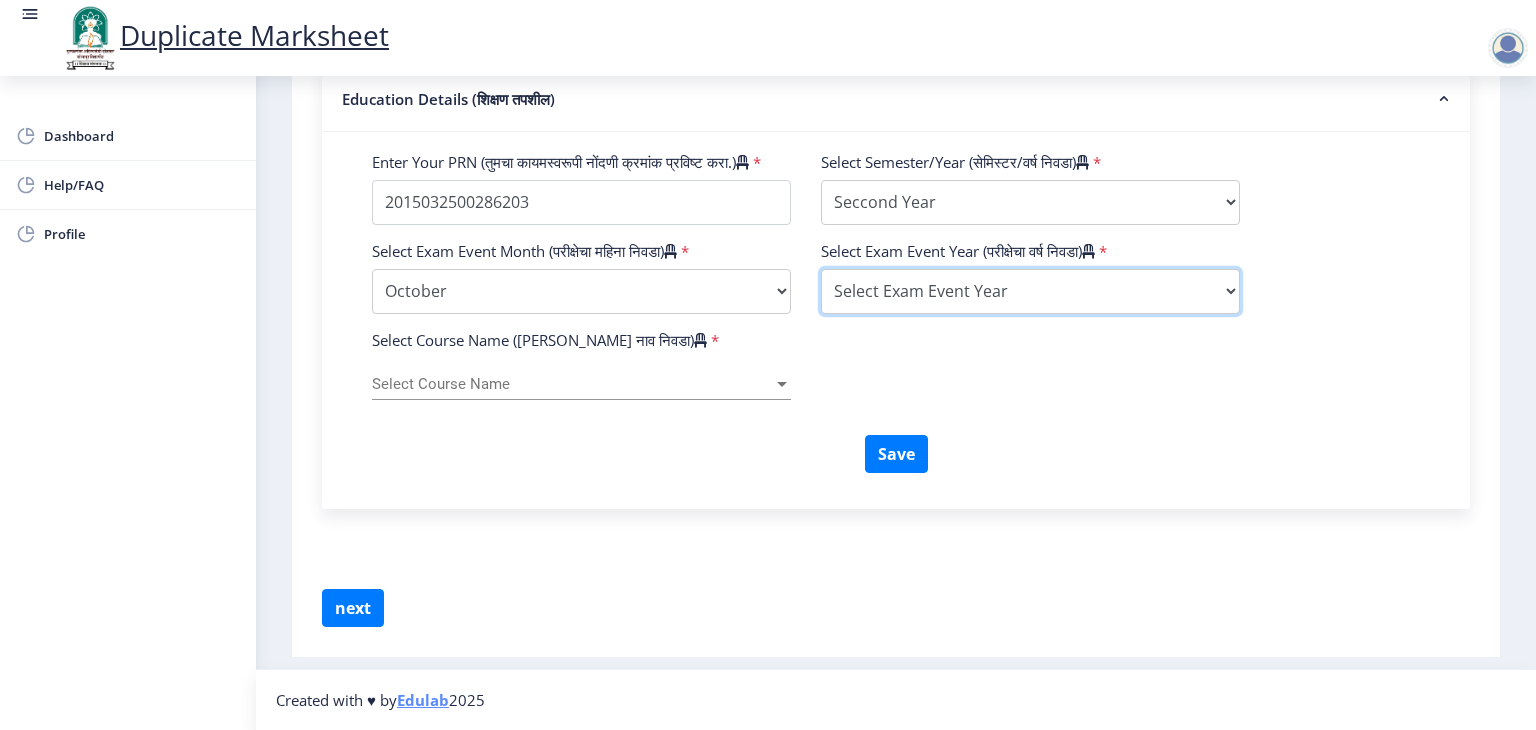 click on "Select Exam Event Year  [DATE]   2024   2023   2022   2021   2020   2019   2018   2017   2016   2015   2014   2013   2012   2011   2010   2009   2008   2007   2006   2005   2004   2003   2002   2001   2000   1999   1998   1997   1996   1995   1994   1993   1992   1991   1990   1989   1988   1987   1986   1985   1984   1983   1982   1981   1980   1979   1978   1977   1976" at bounding box center [1030, 291] 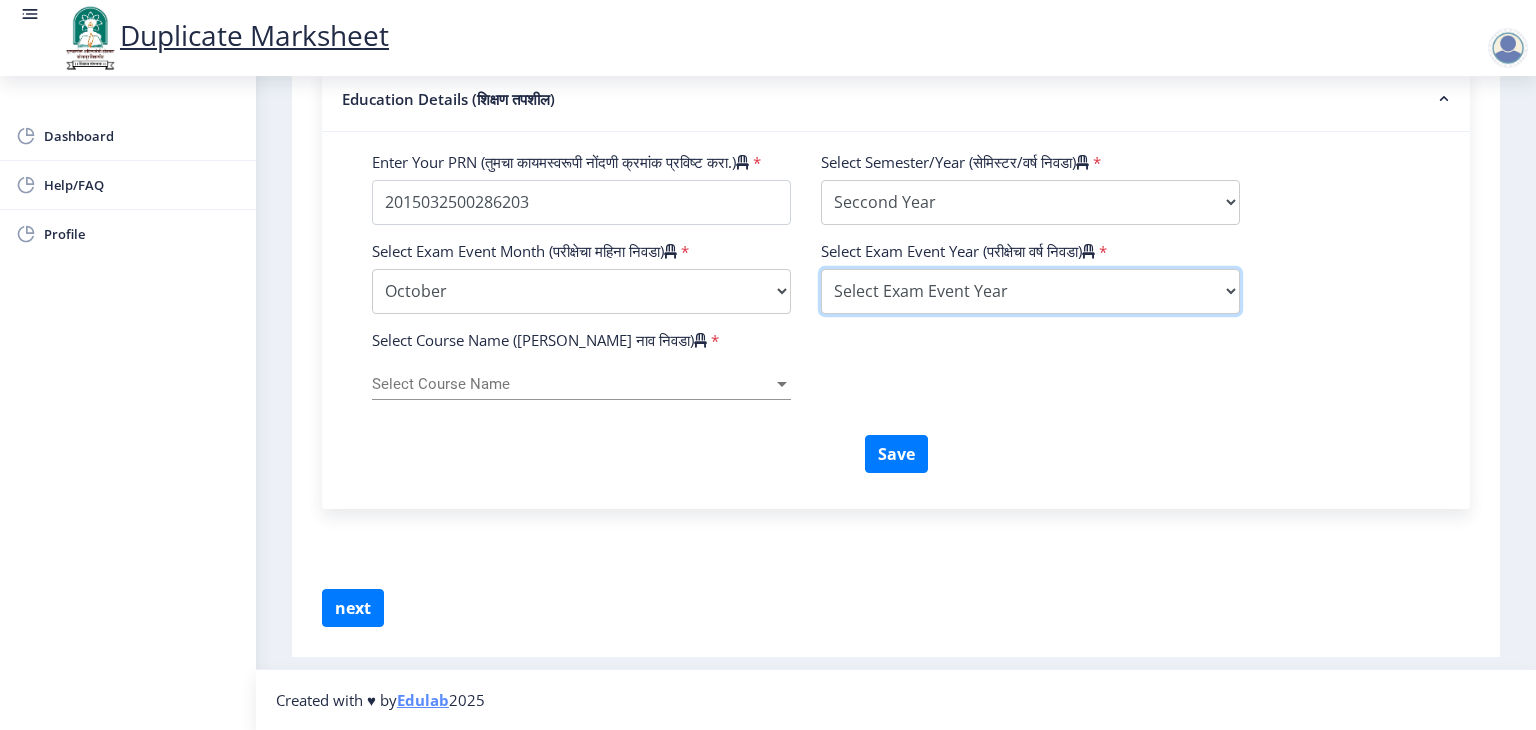 click on "Select Exam Event Year  [DATE]   2024   2023   2022   2021   2020   2019   2018   2017   2016   2015   2014   2013   2012   2011   2010   2009   2008   2007   2006   2005   2004   2003   2002   2001   2000   1999   1998   1997   1996   1995   1994   1993   1992   1991   1990   1989   1988   1987   1986   1985   1984   1983   1982   1981   1980   1979   1978   1977   1976" at bounding box center (1030, 291) 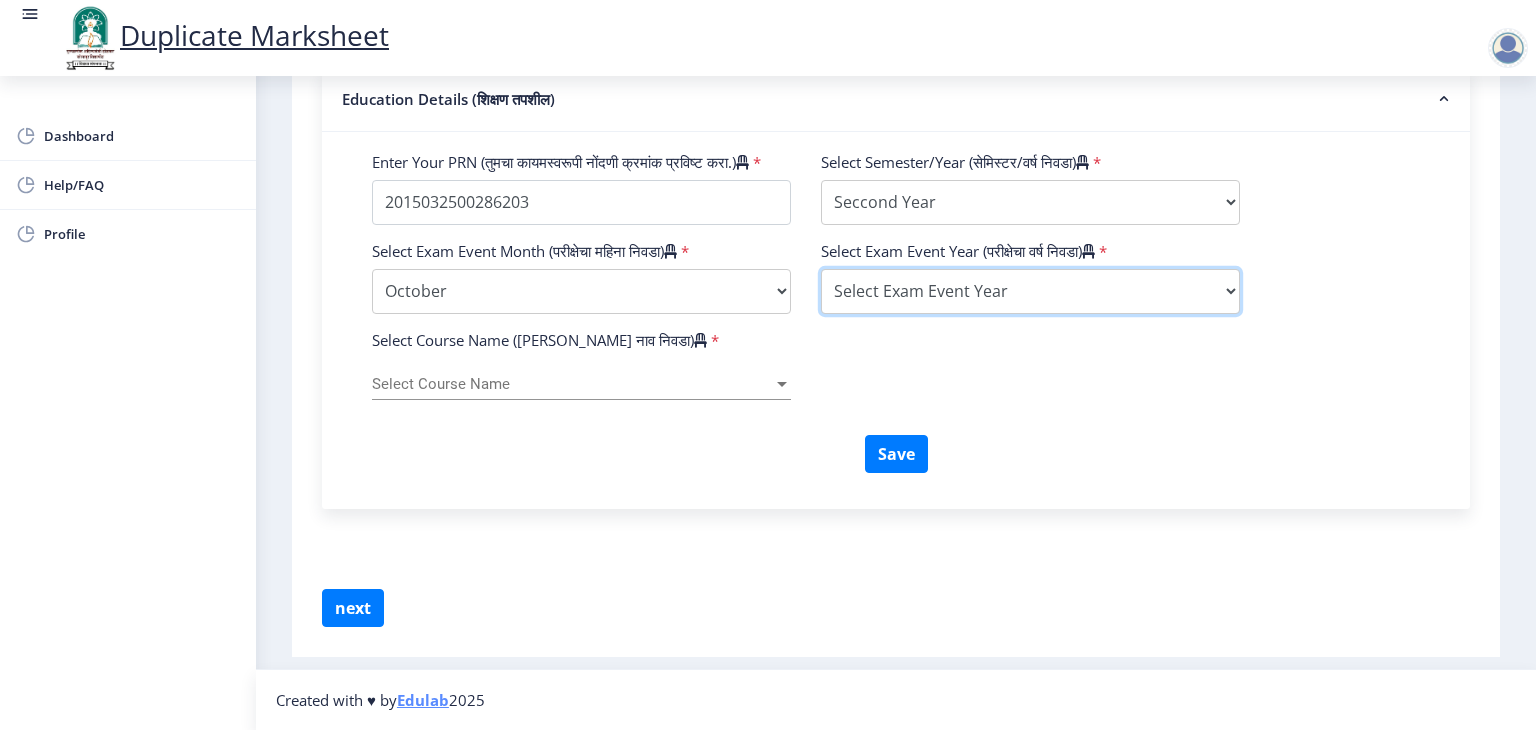 select on "2015" 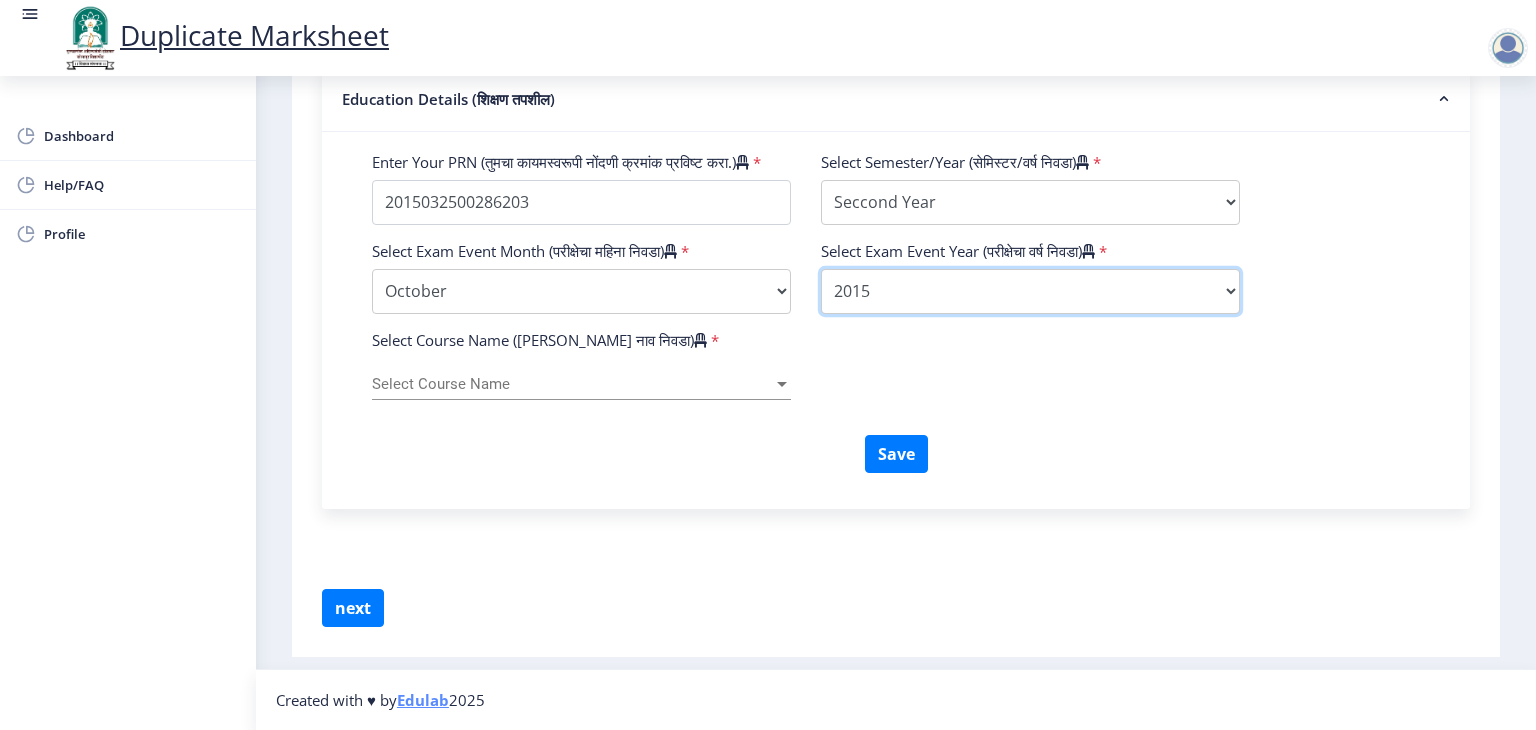 click on "Select Exam Event Year  [DATE]   2024   2023   2022   2021   2020   2019   2018   2017   2016   2015   2014   2013   2012   2011   2010   2009   2008   2007   2006   2005   2004   2003   2002   2001   2000   1999   1998   1997   1996   1995   1994   1993   1992   1991   1990   1989   1988   1987   1986   1985   1984   1983   1982   1981   1980   1979   1978   1977   1976" at bounding box center (1030, 291) 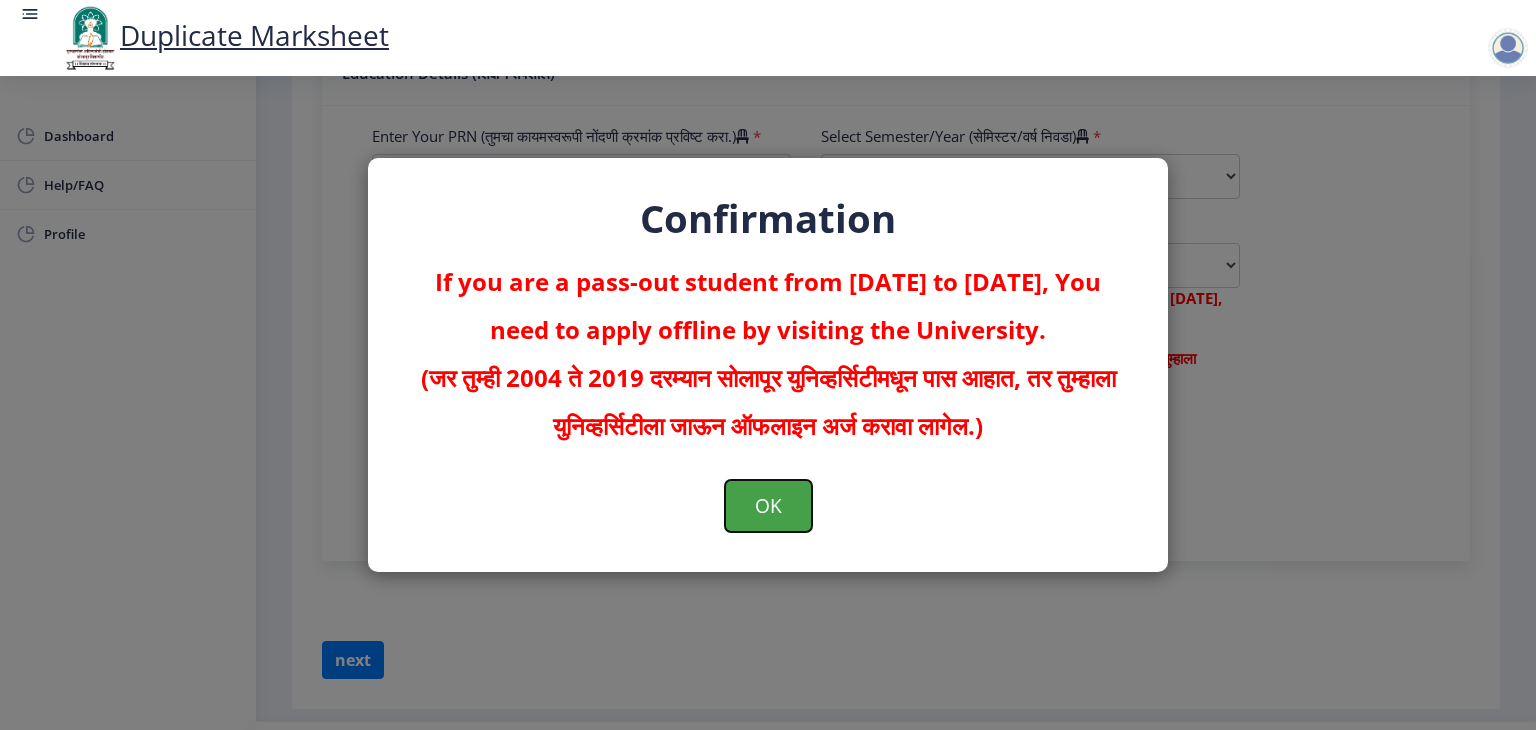 click on "OK" 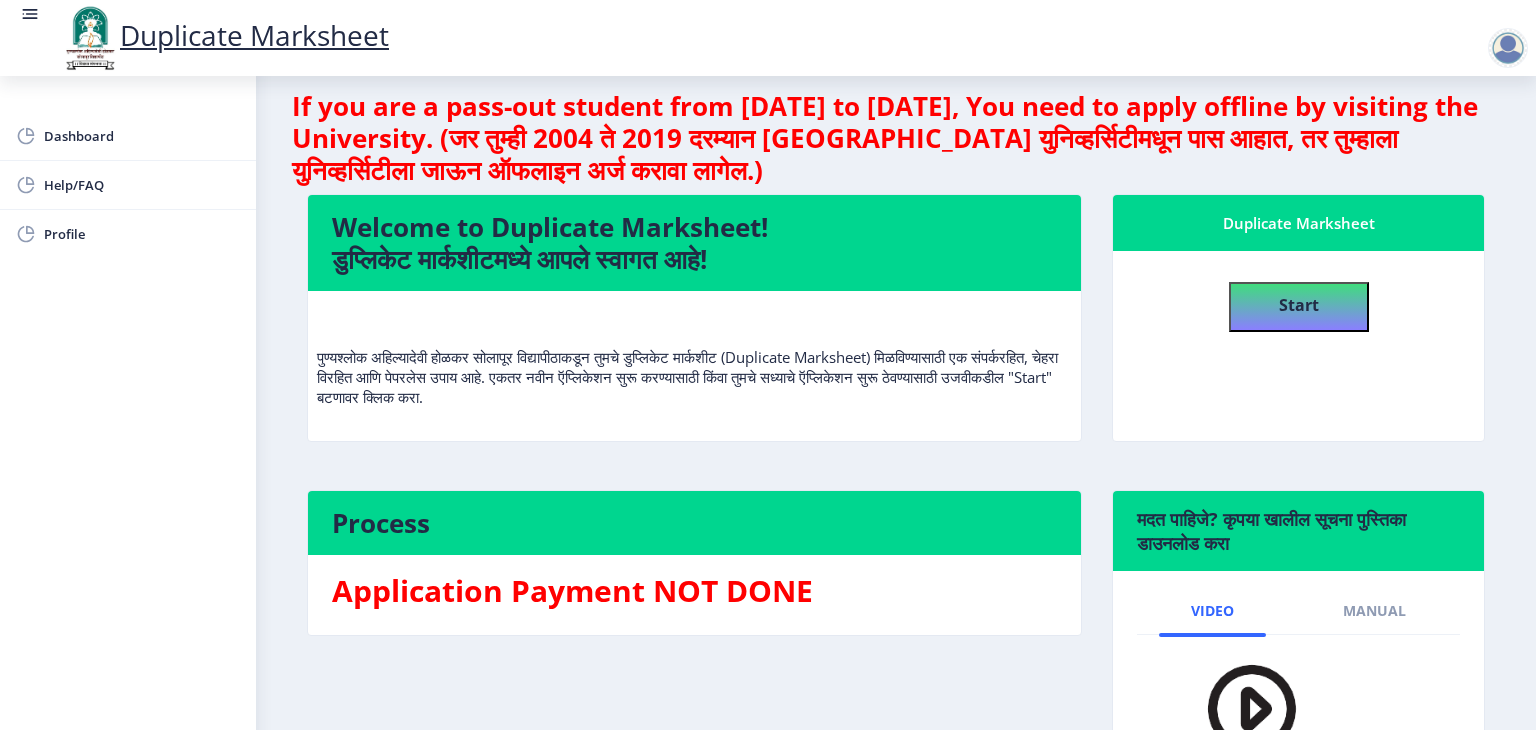 scroll, scrollTop: 0, scrollLeft: 0, axis: both 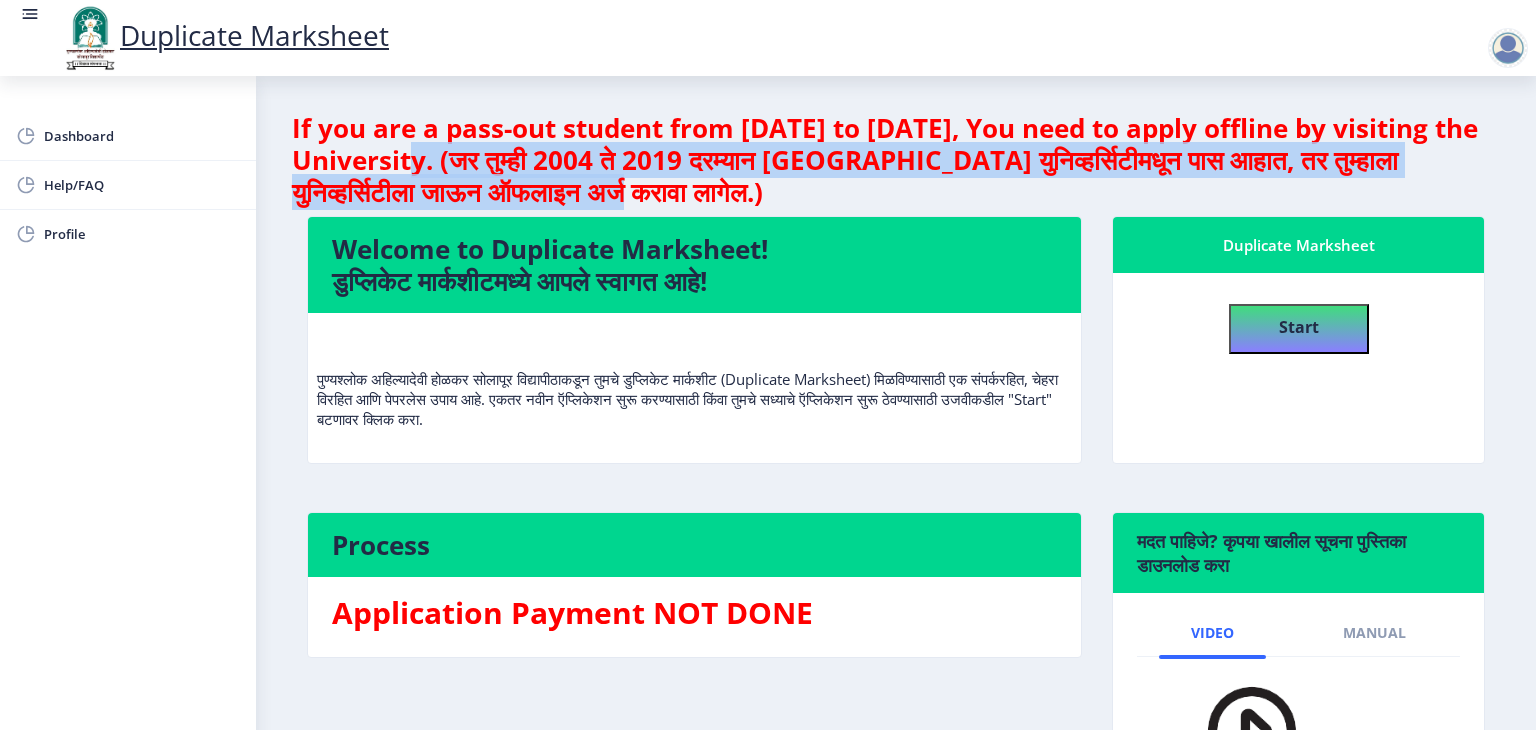 drag, startPoint x: 696, startPoint y: 197, endPoint x: 456, endPoint y: 169, distance: 241.6278 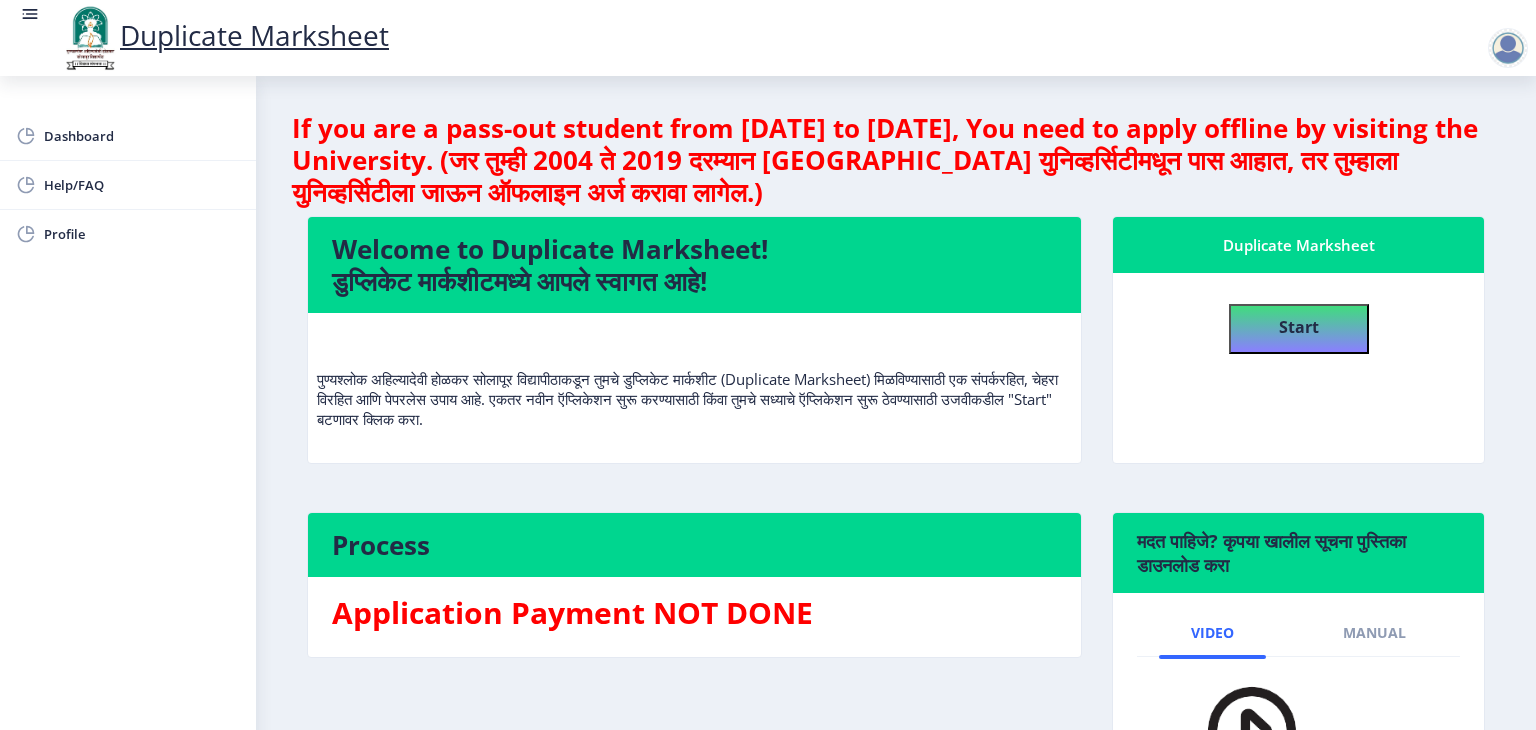 click on "Welcome to Duplicate Marksheet!   डुप्लिकेट मार्कशीटमध्ये आपले स्वागत आहे!" 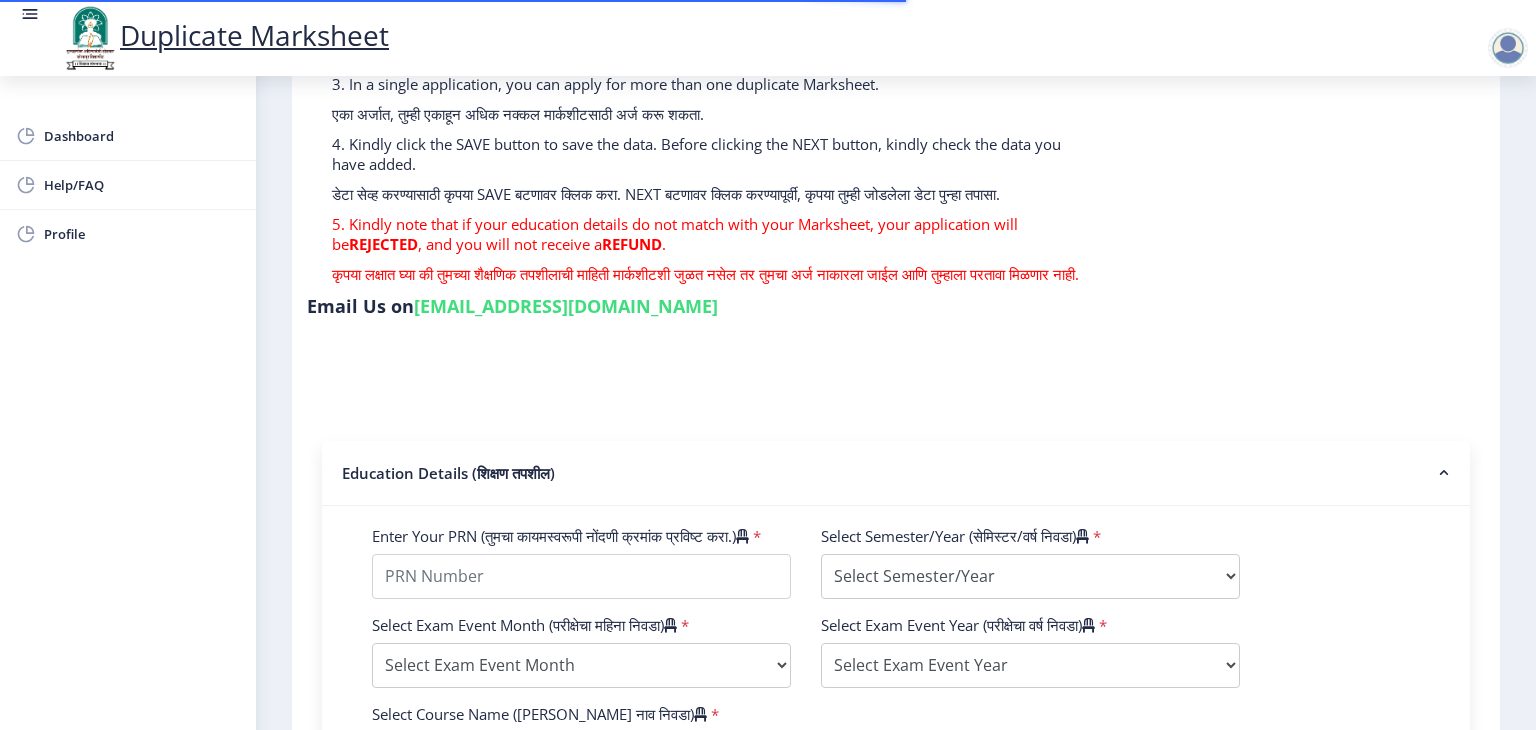 scroll, scrollTop: 0, scrollLeft: 0, axis: both 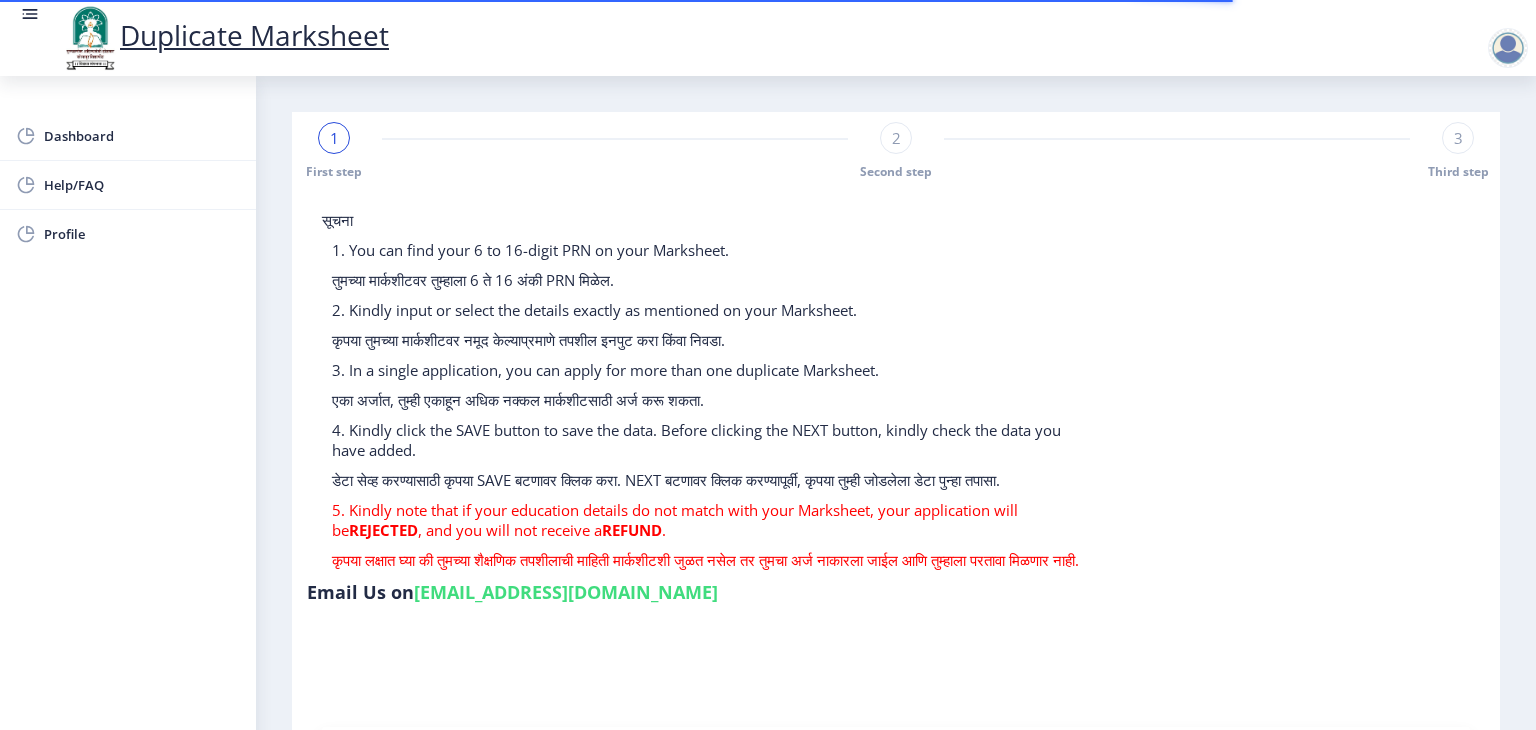 click 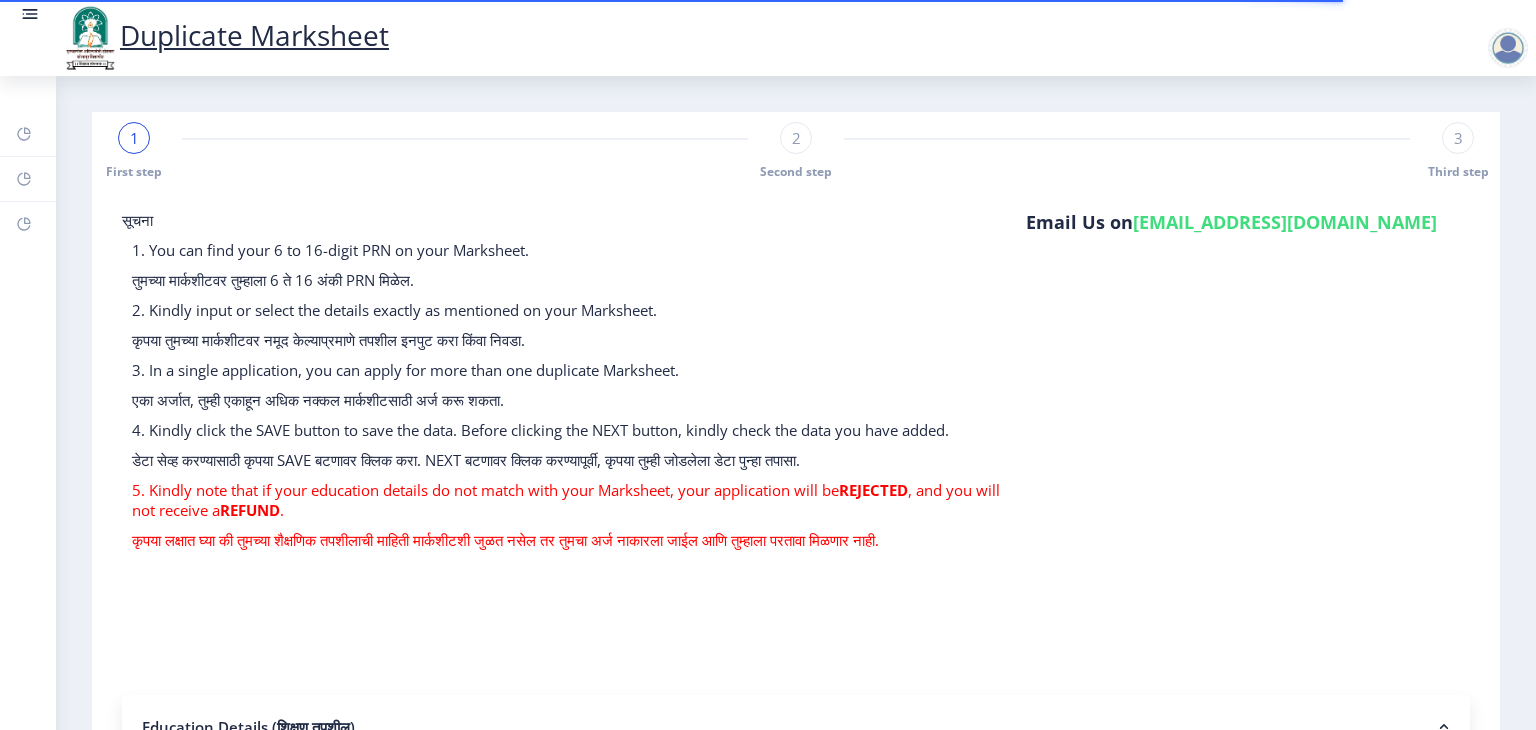click 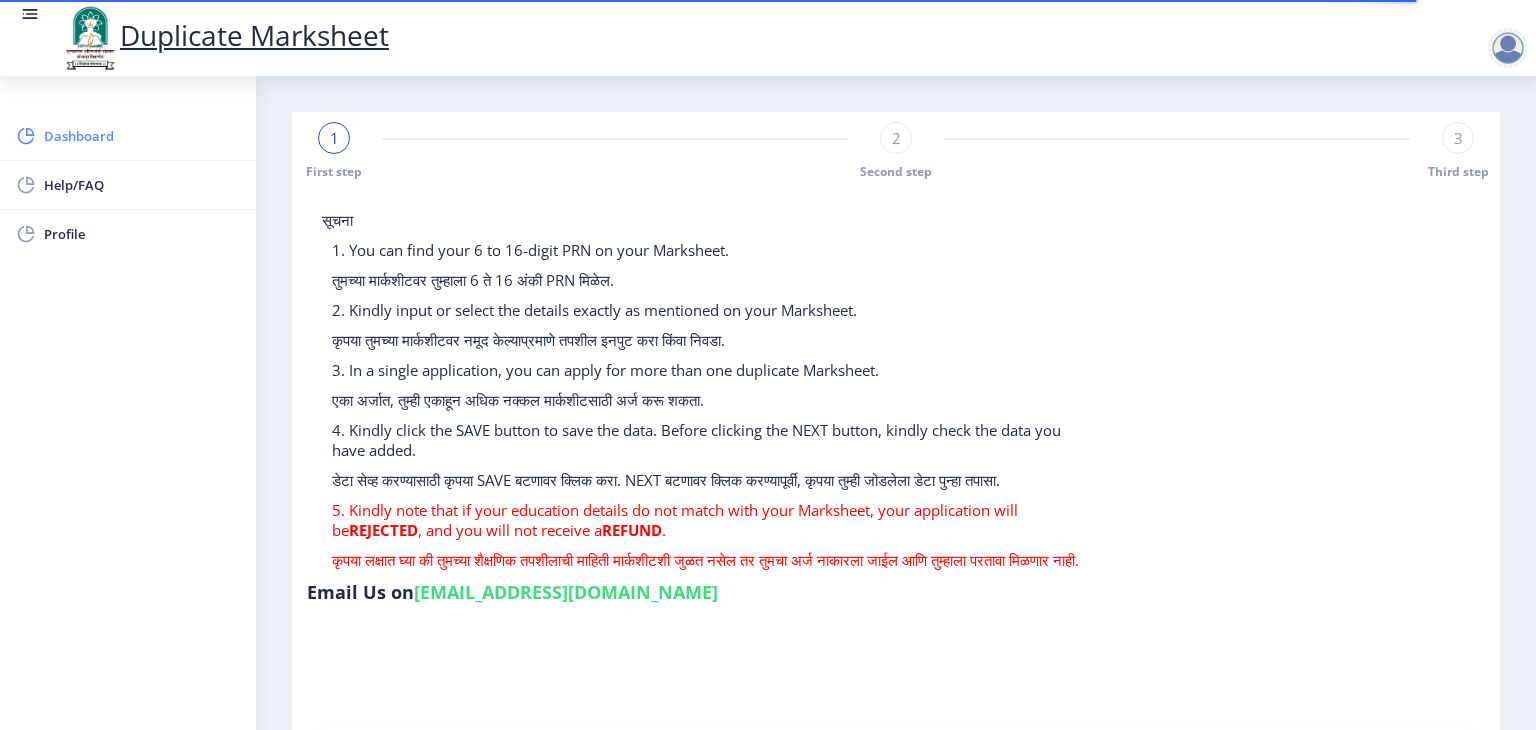 click on "Dashboard" 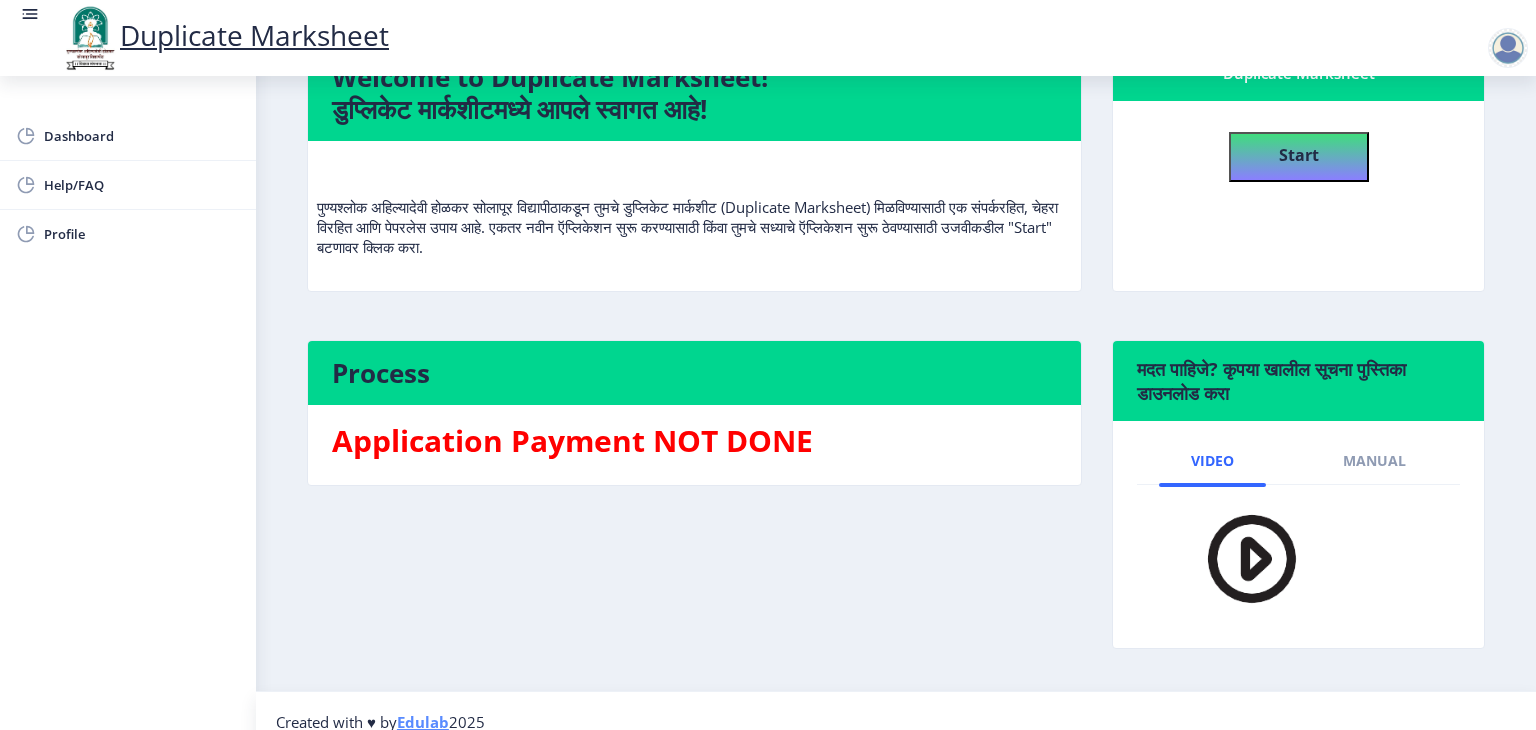 scroll, scrollTop: 193, scrollLeft: 0, axis: vertical 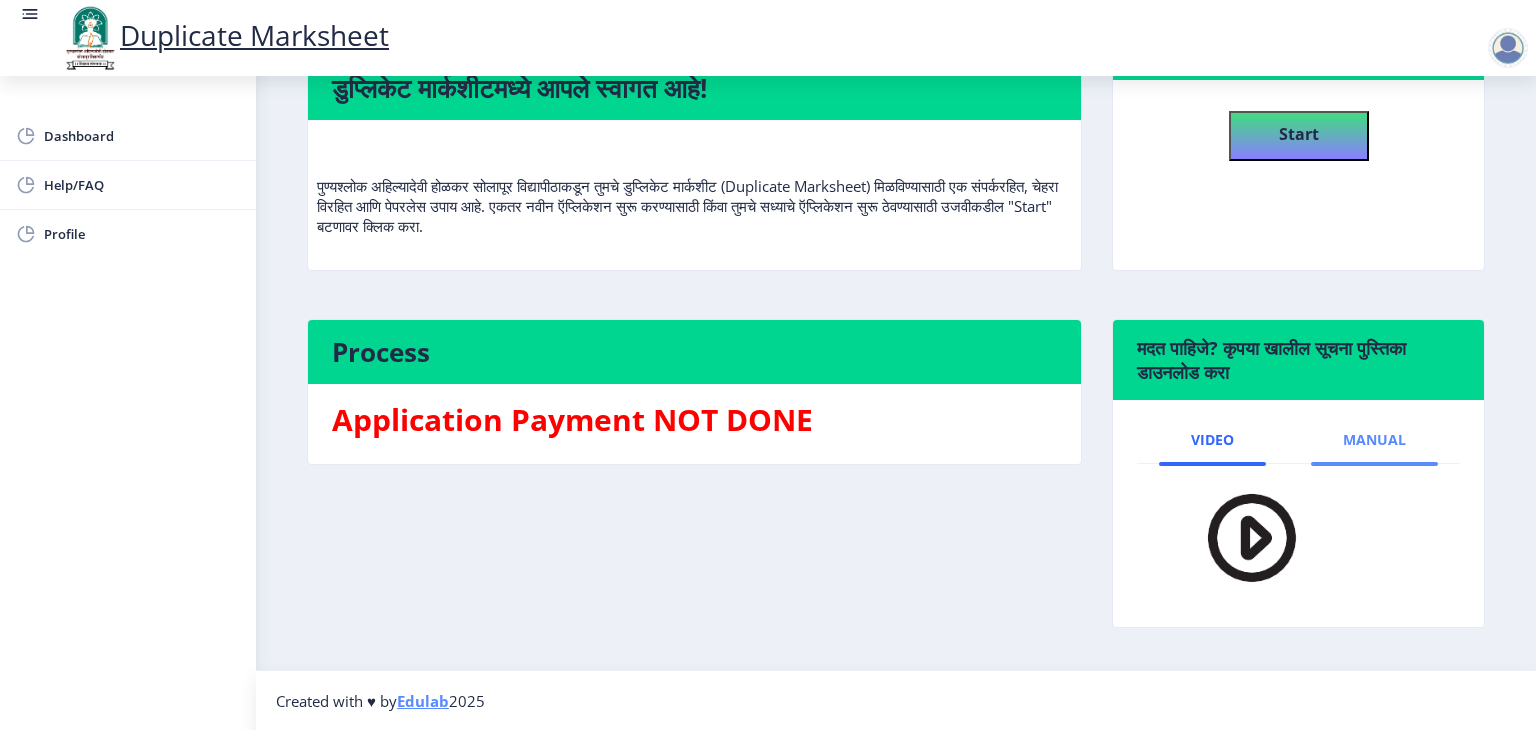 click on "Manual" 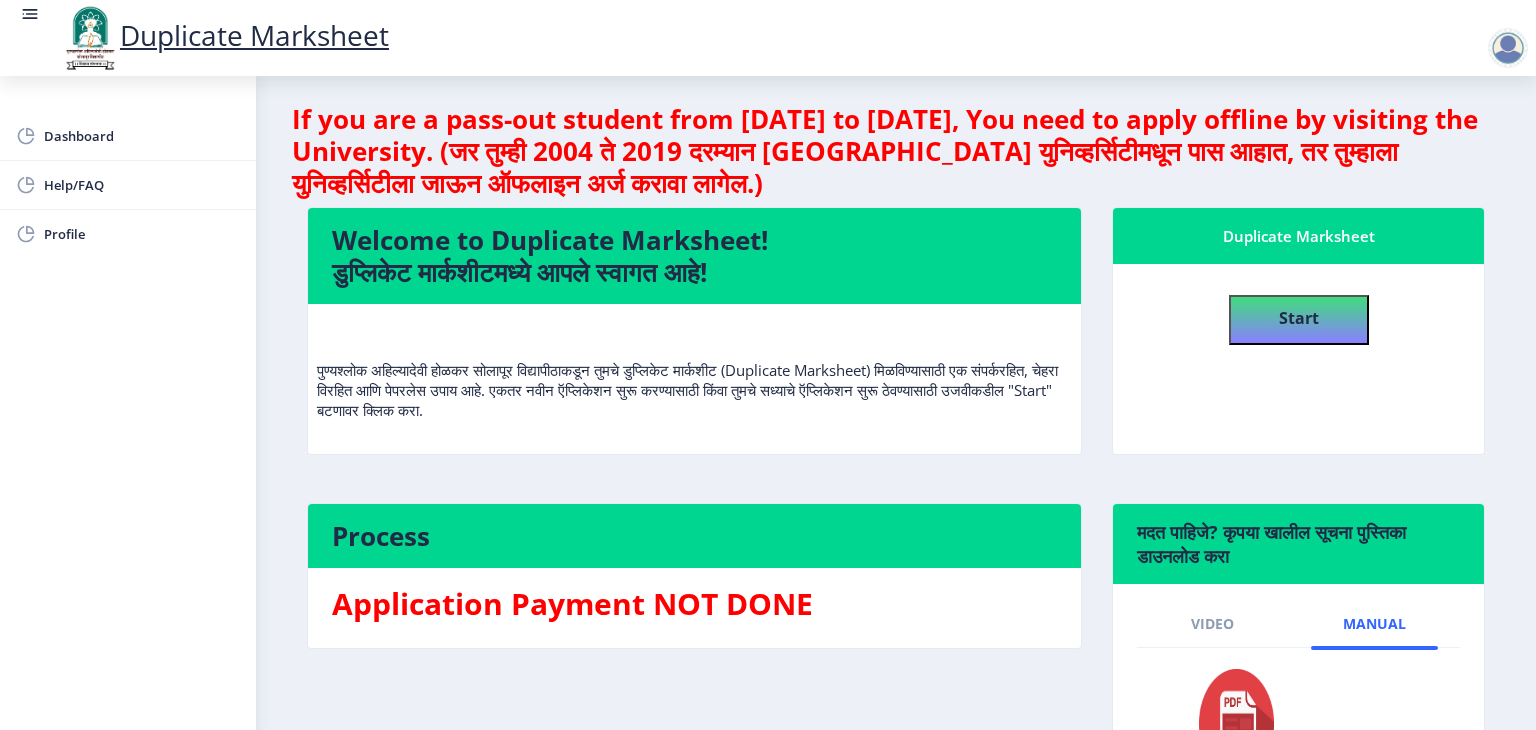 scroll, scrollTop: 0, scrollLeft: 0, axis: both 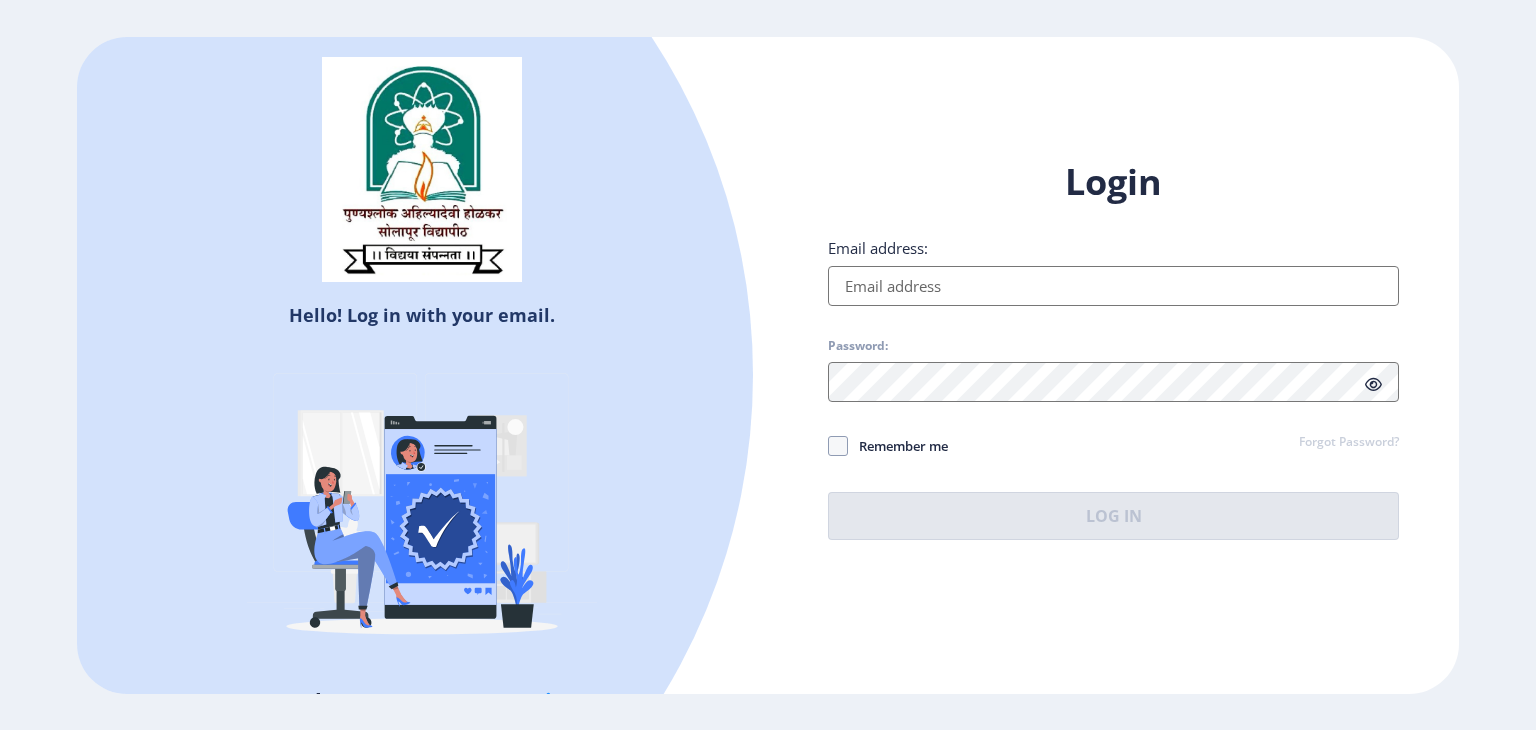 select 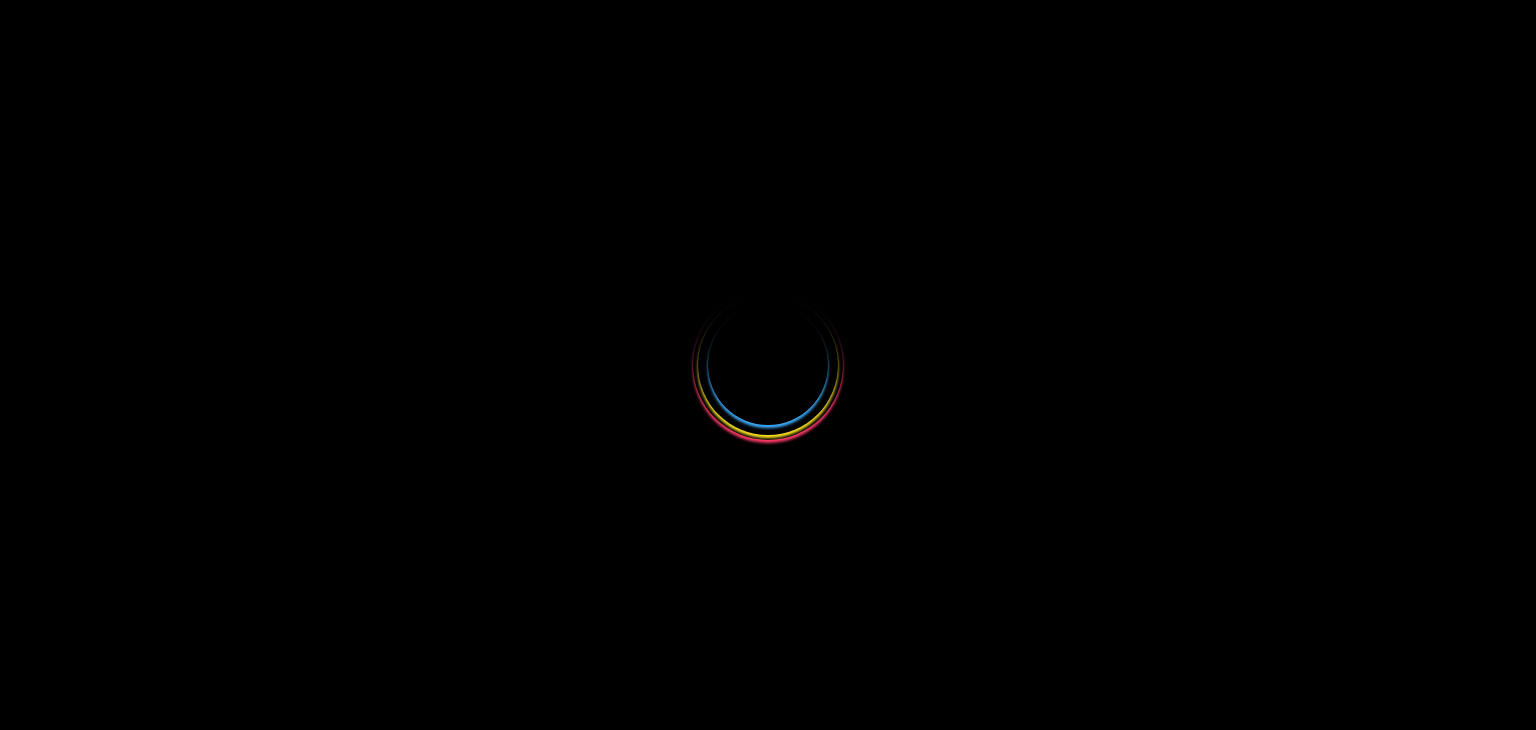scroll, scrollTop: 0, scrollLeft: 0, axis: both 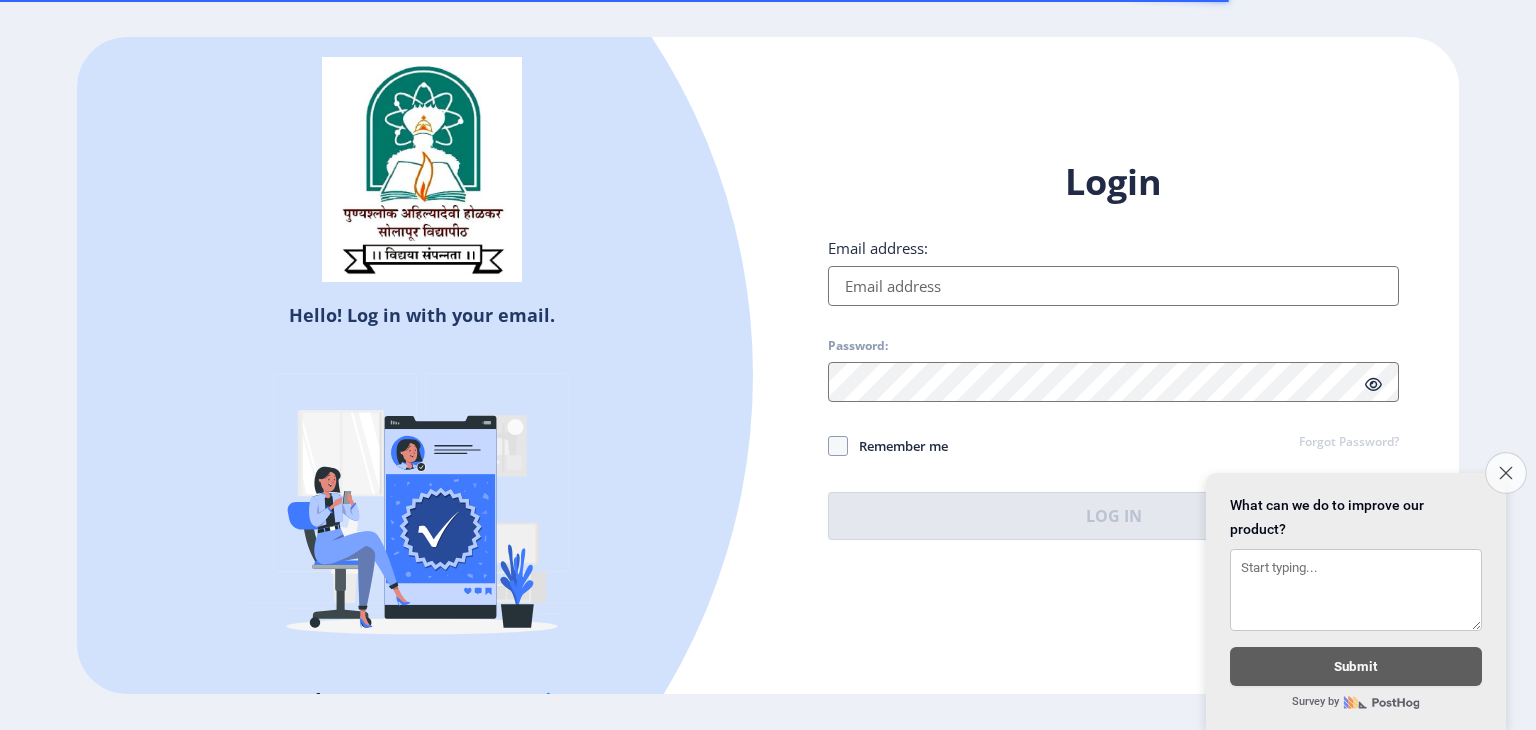 click on "Close survey" at bounding box center [1506, 473] 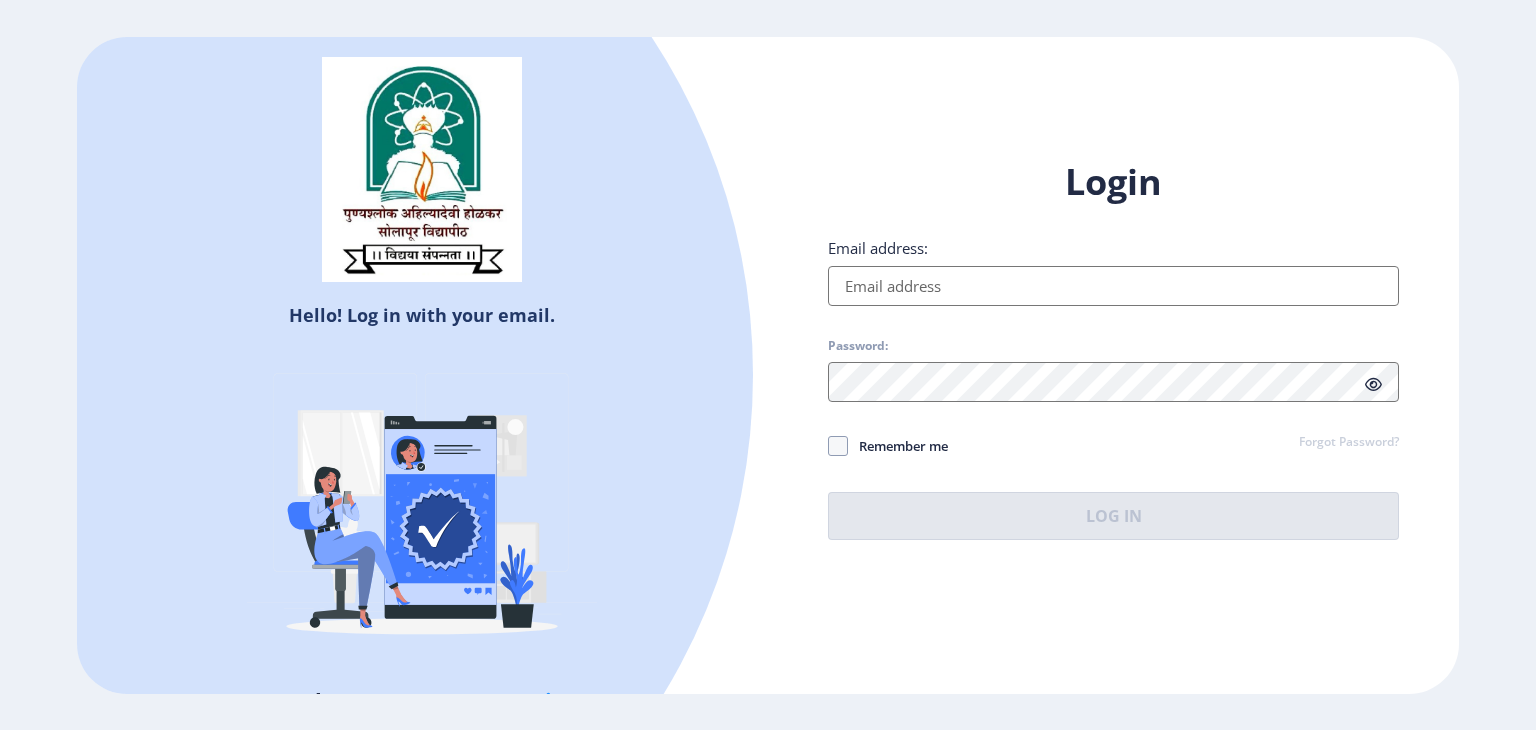 click on "Email address:" at bounding box center (1113, 286) 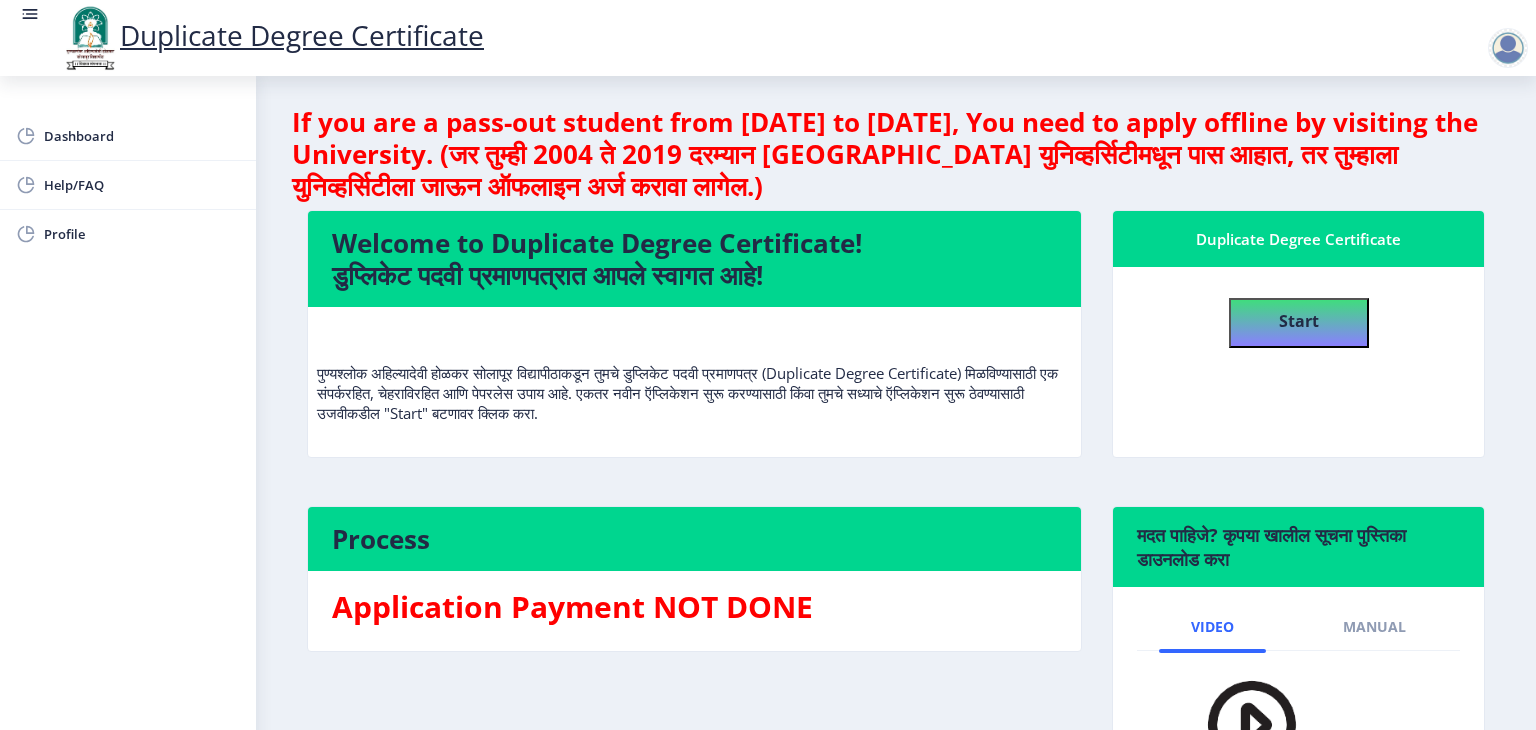 scroll, scrollTop: 0, scrollLeft: 0, axis: both 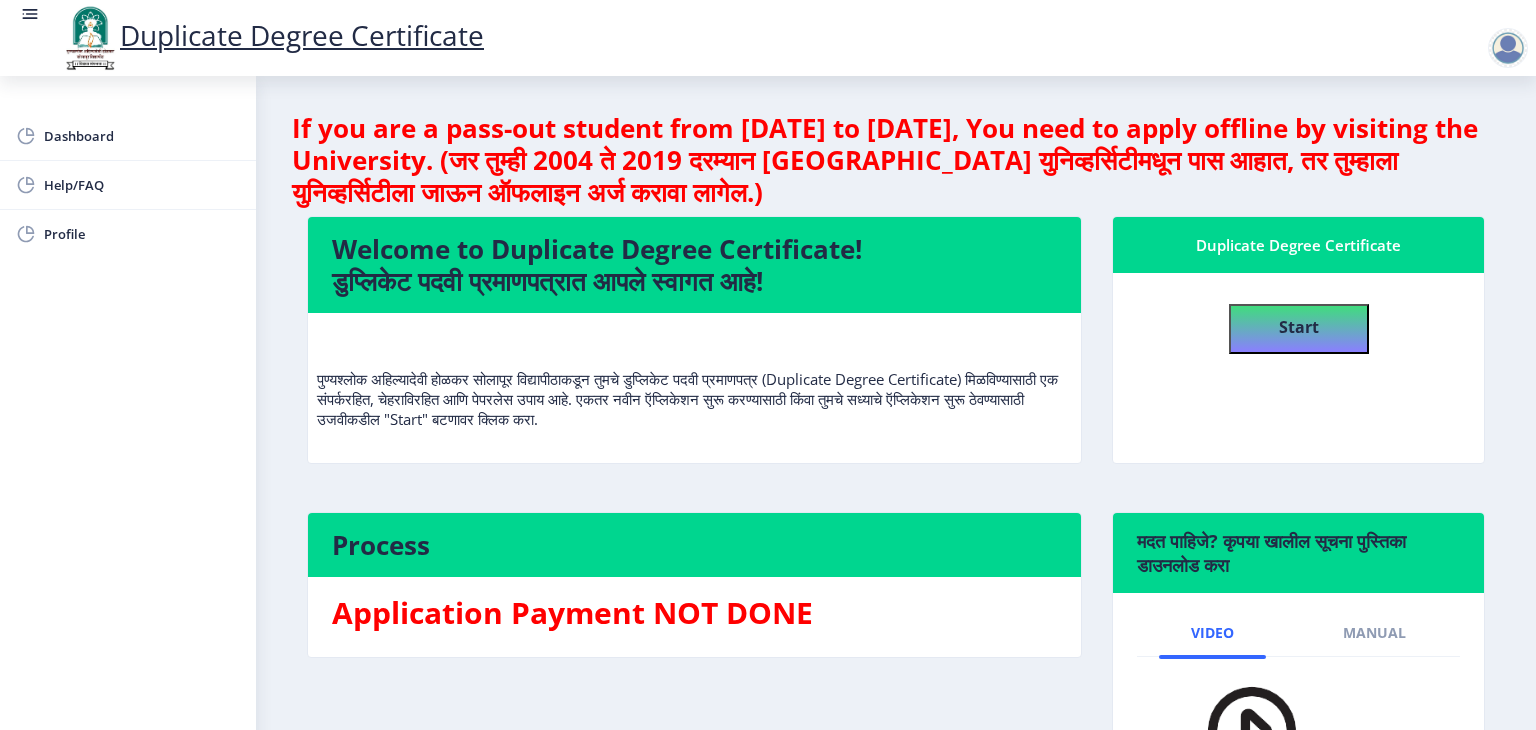 click 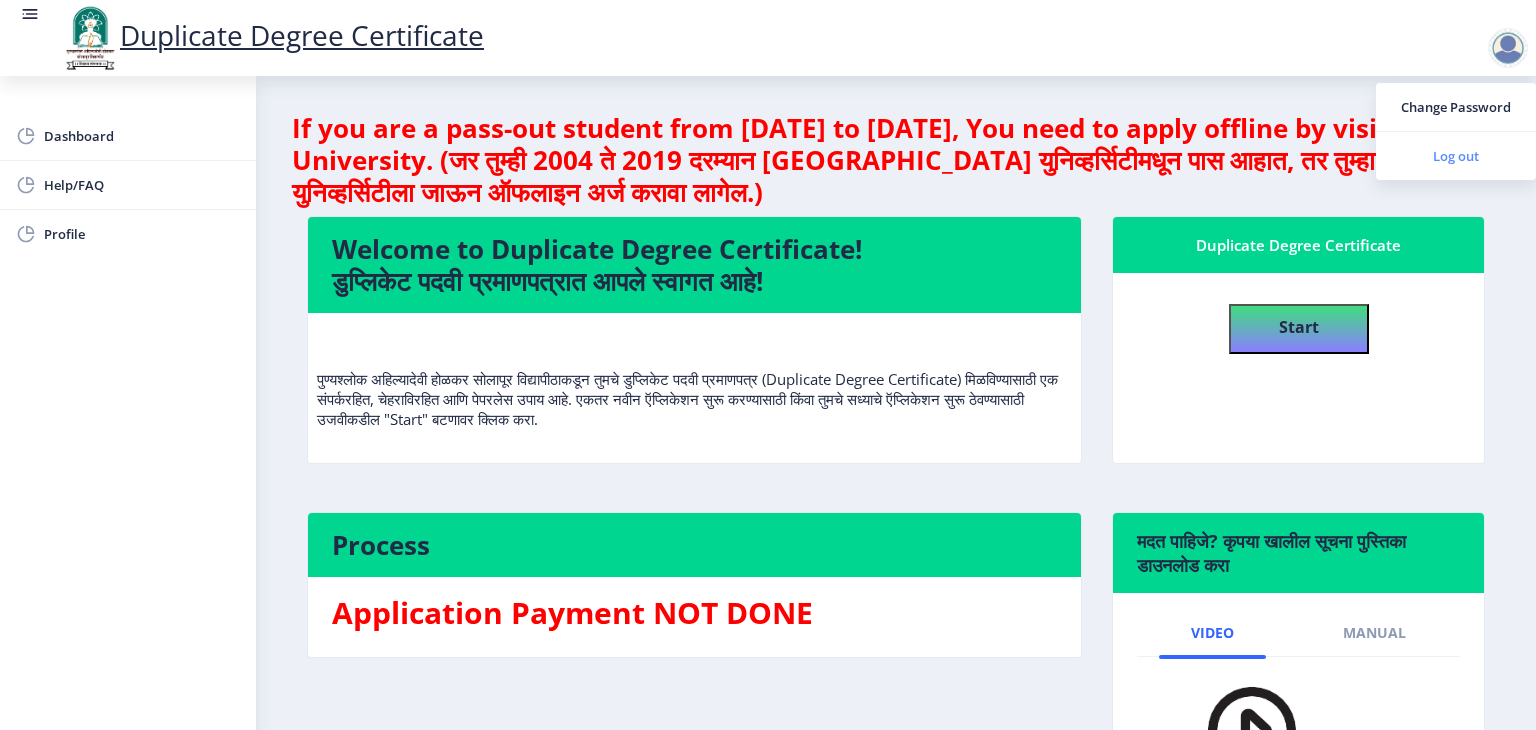 click on "Log out" at bounding box center [1456, 156] 